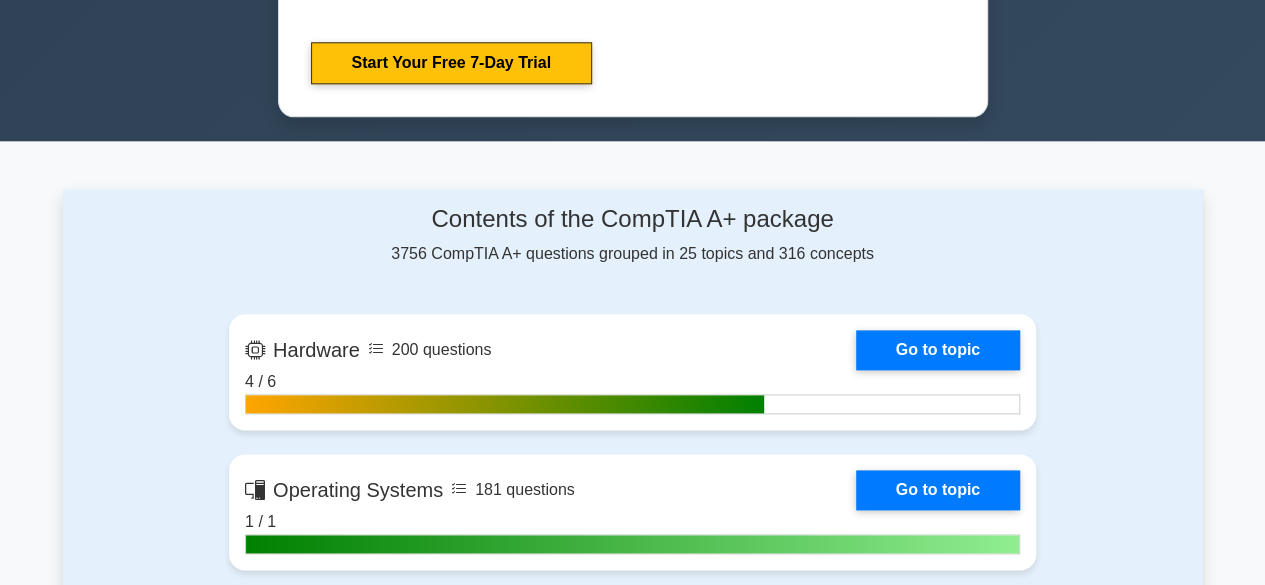 scroll, scrollTop: 0, scrollLeft: 0, axis: both 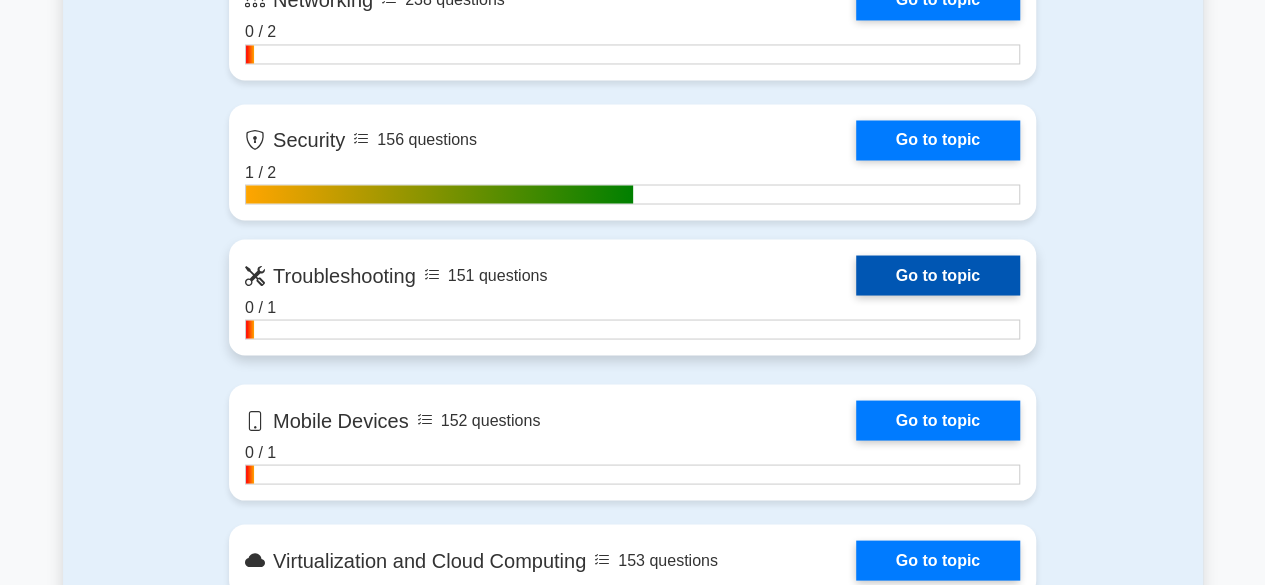 click on "Go to topic" at bounding box center (938, 275) 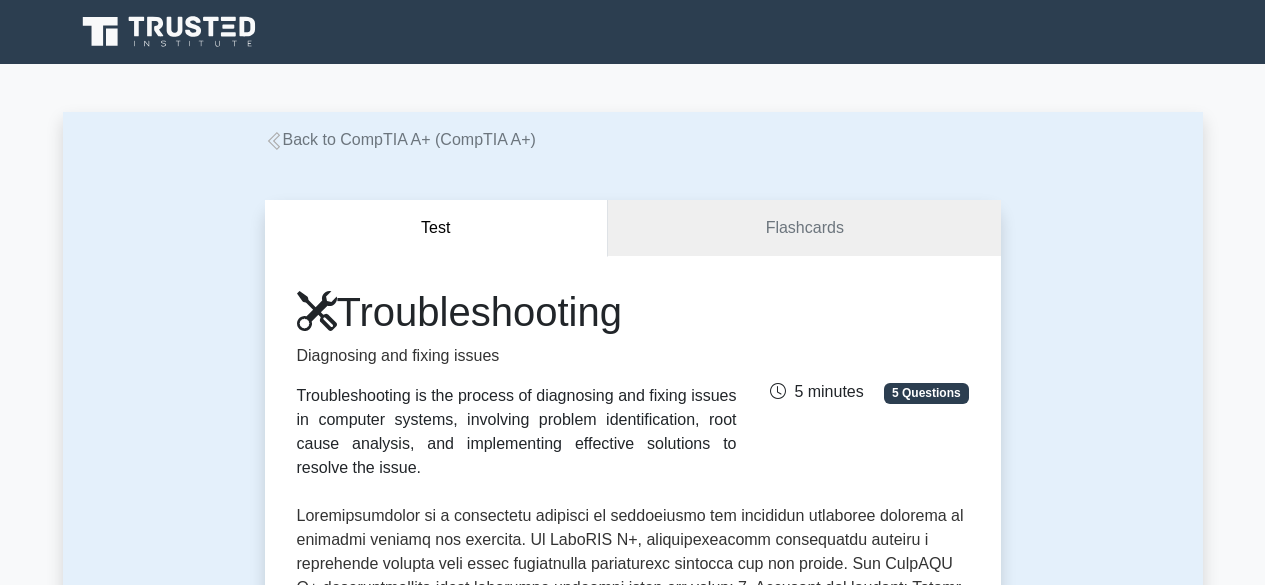 scroll, scrollTop: 0, scrollLeft: 0, axis: both 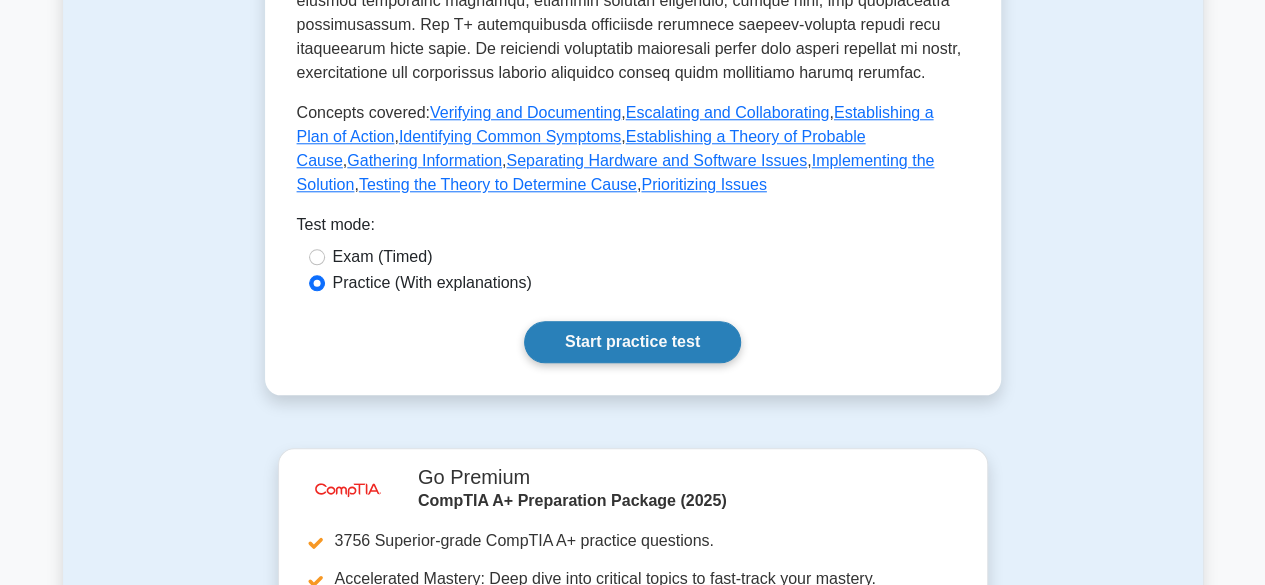 click on "Start practice test" at bounding box center (632, 342) 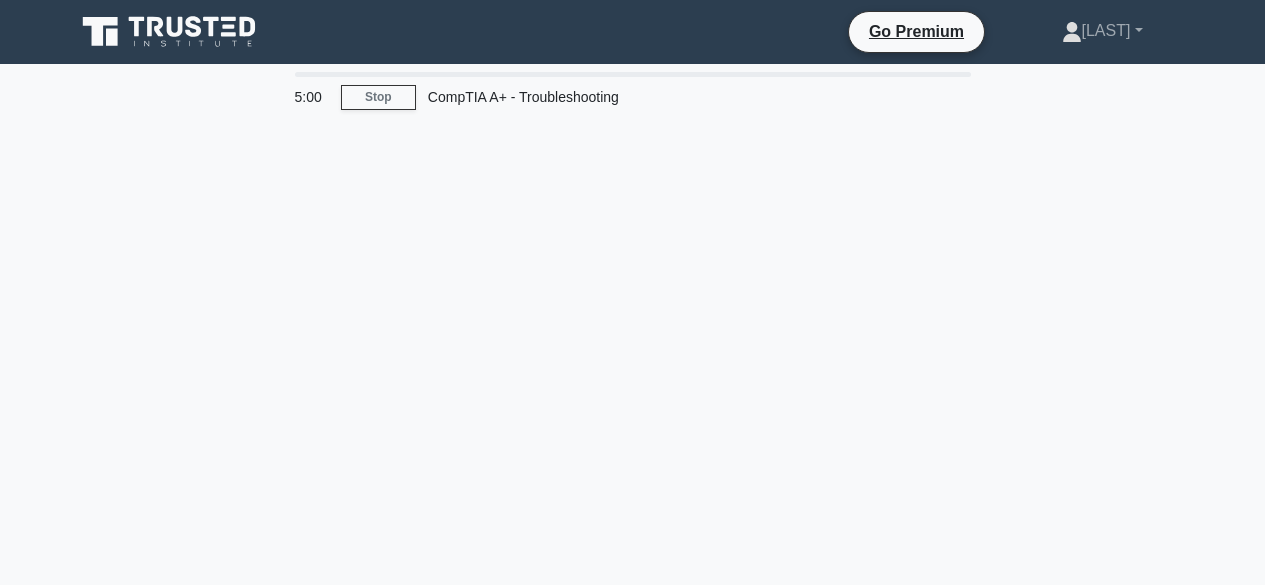 scroll, scrollTop: 0, scrollLeft: 0, axis: both 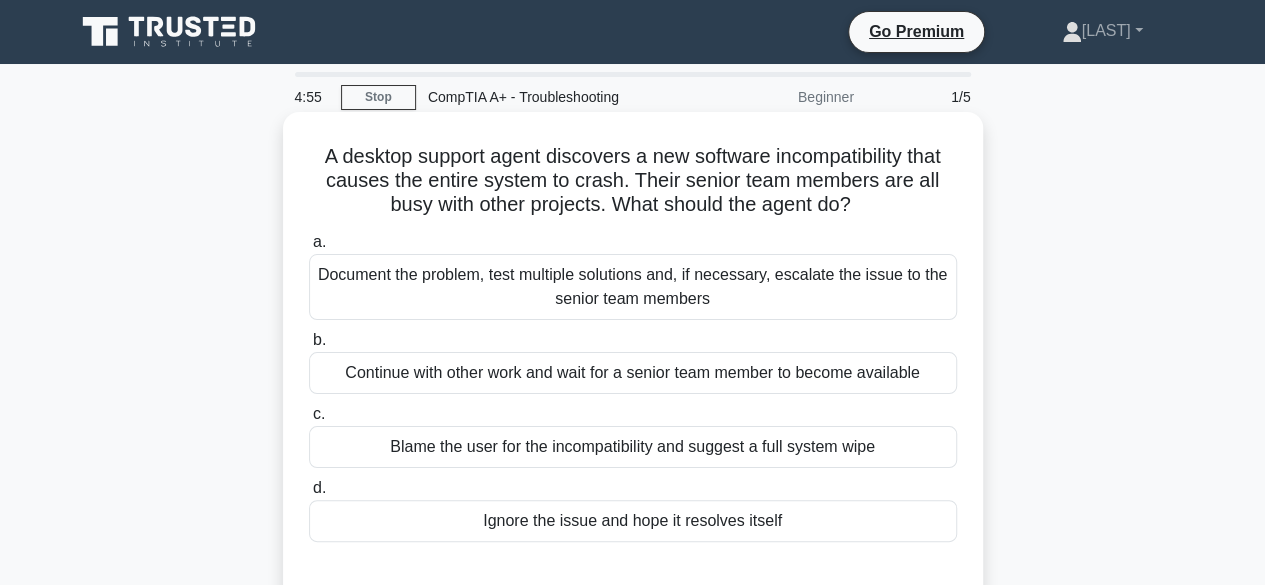 click on "Document the problem, test multiple solutions and, if necessary, escalate the issue to the senior team members" at bounding box center (633, 287) 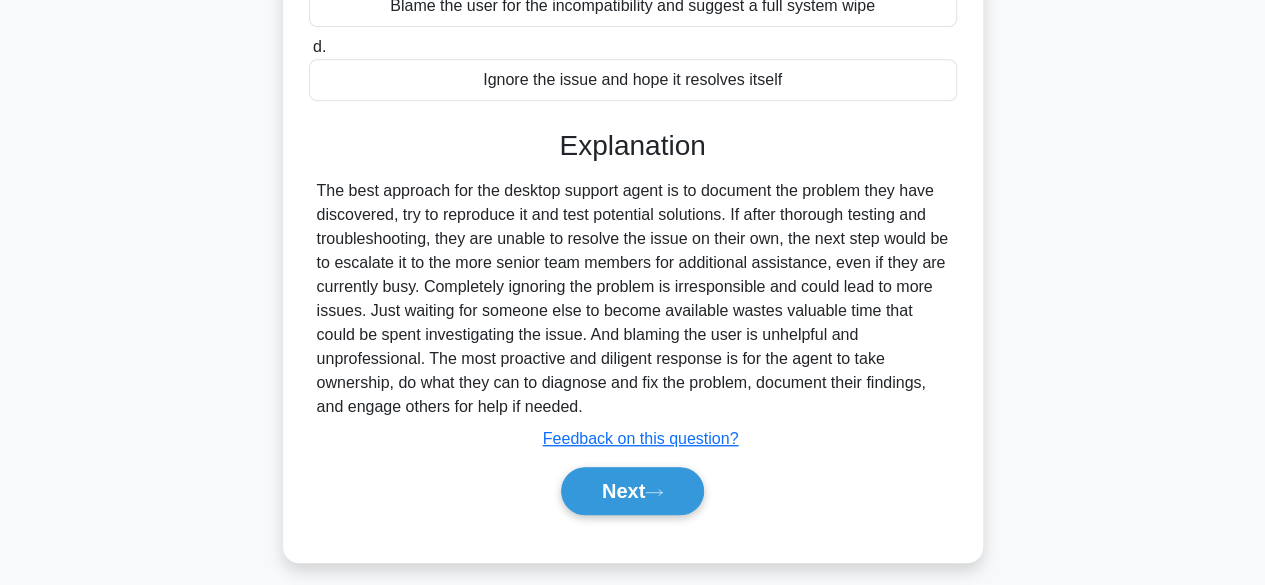 scroll, scrollTop: 442, scrollLeft: 0, axis: vertical 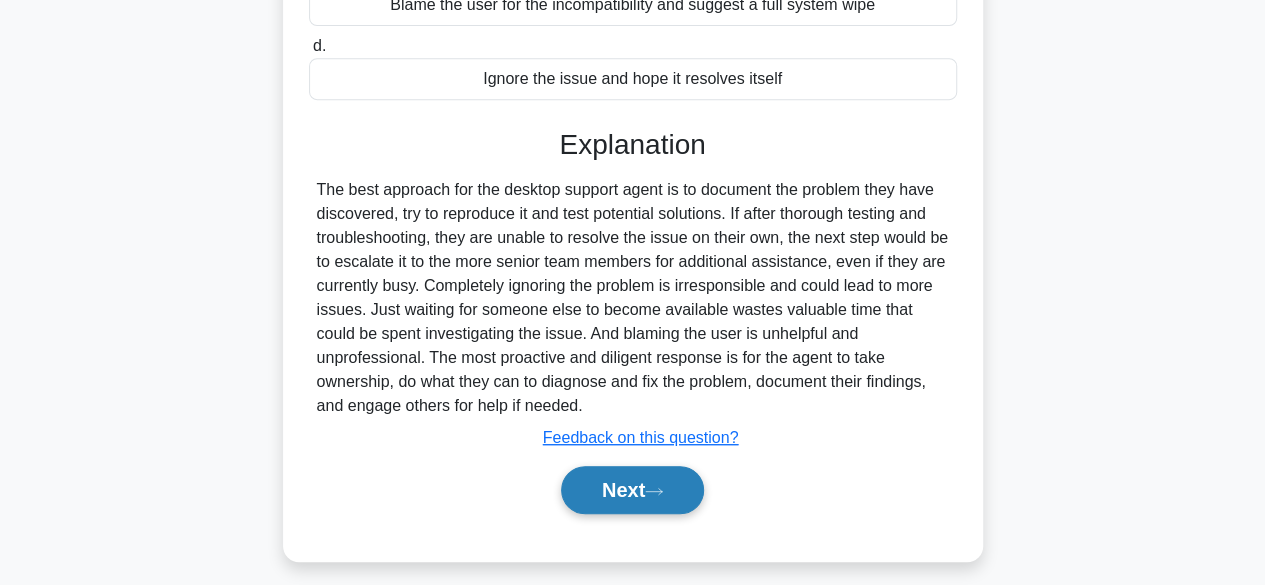 click on "Next" at bounding box center [632, 490] 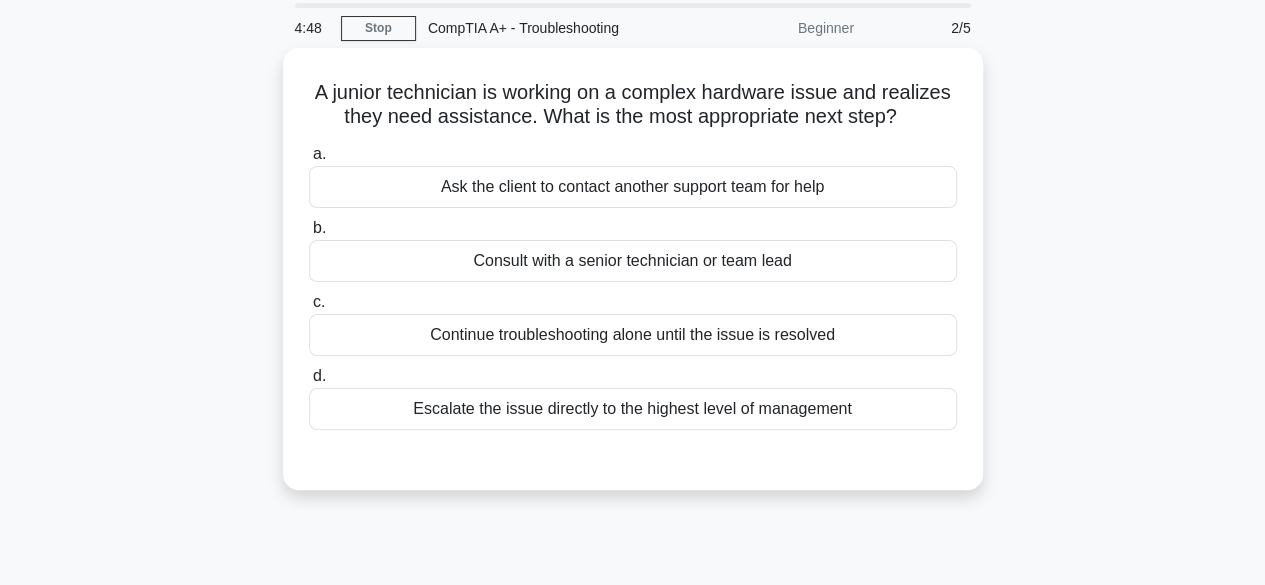 scroll, scrollTop: 68, scrollLeft: 0, axis: vertical 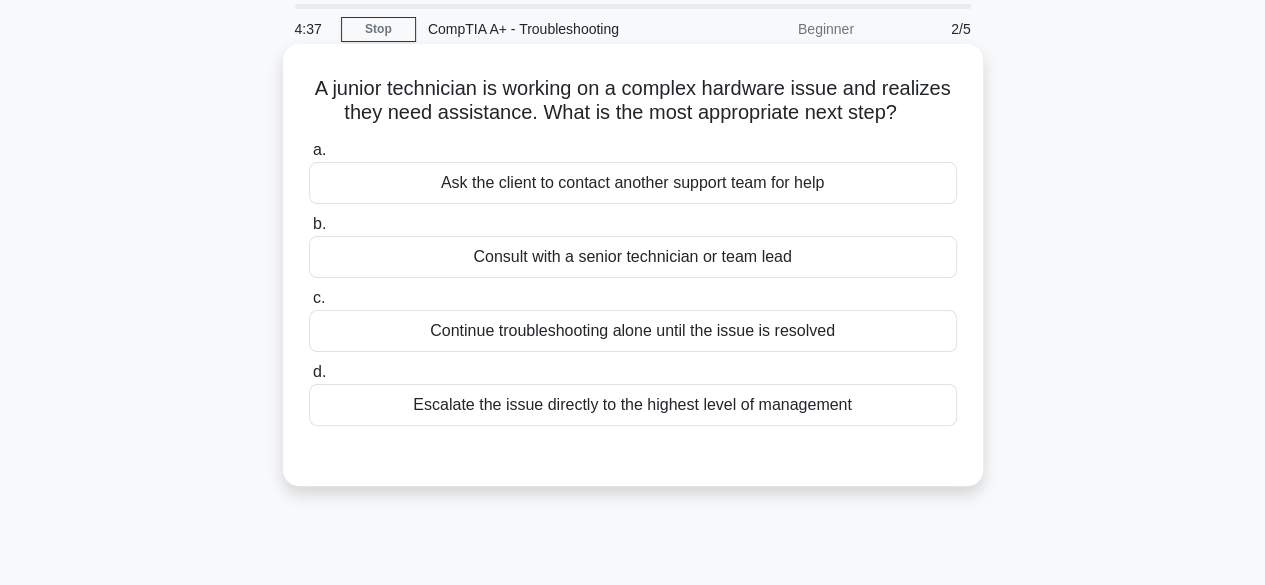 click on "Ask the client to contact another support team for help" at bounding box center (633, 183) 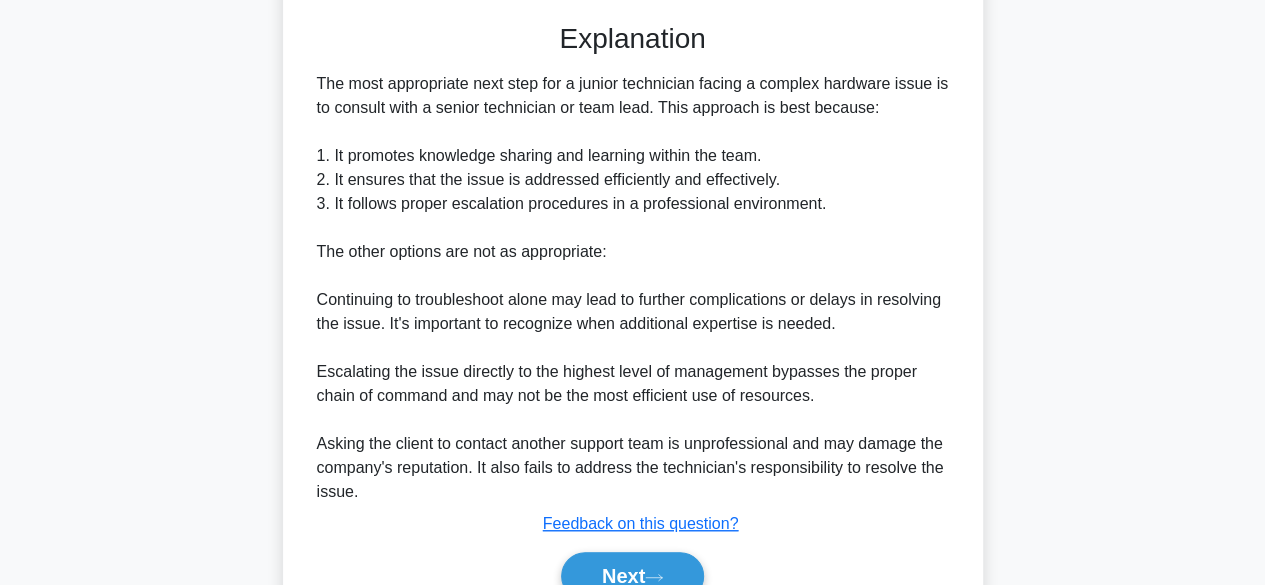 scroll, scrollTop: 503, scrollLeft: 0, axis: vertical 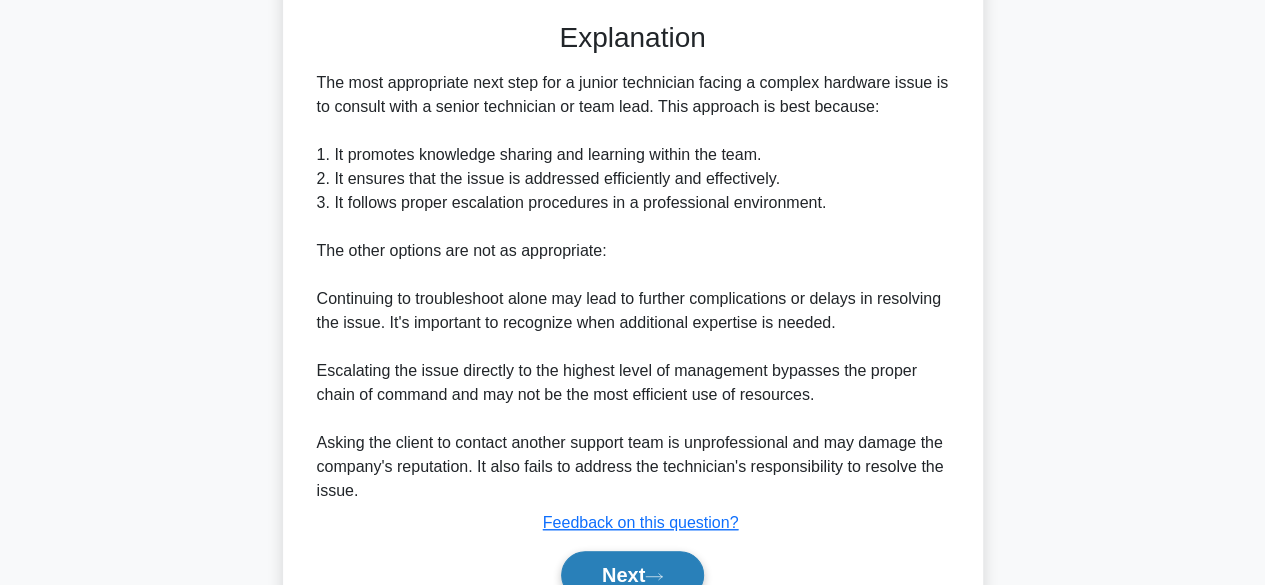 click on "Next" at bounding box center (632, 575) 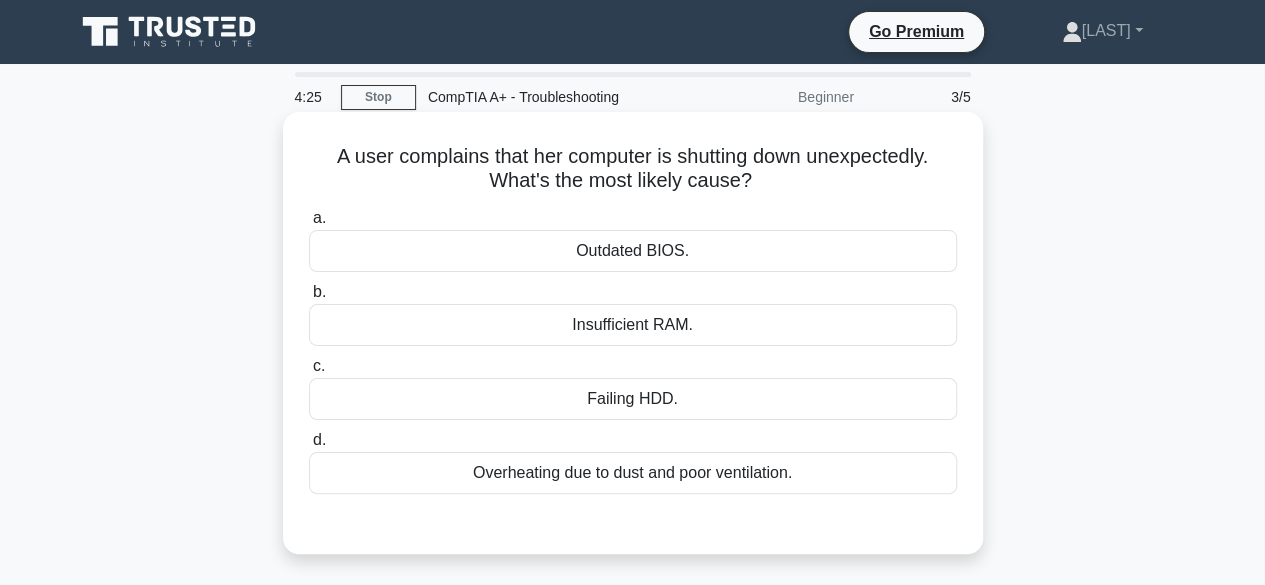 scroll, scrollTop: 1, scrollLeft: 0, axis: vertical 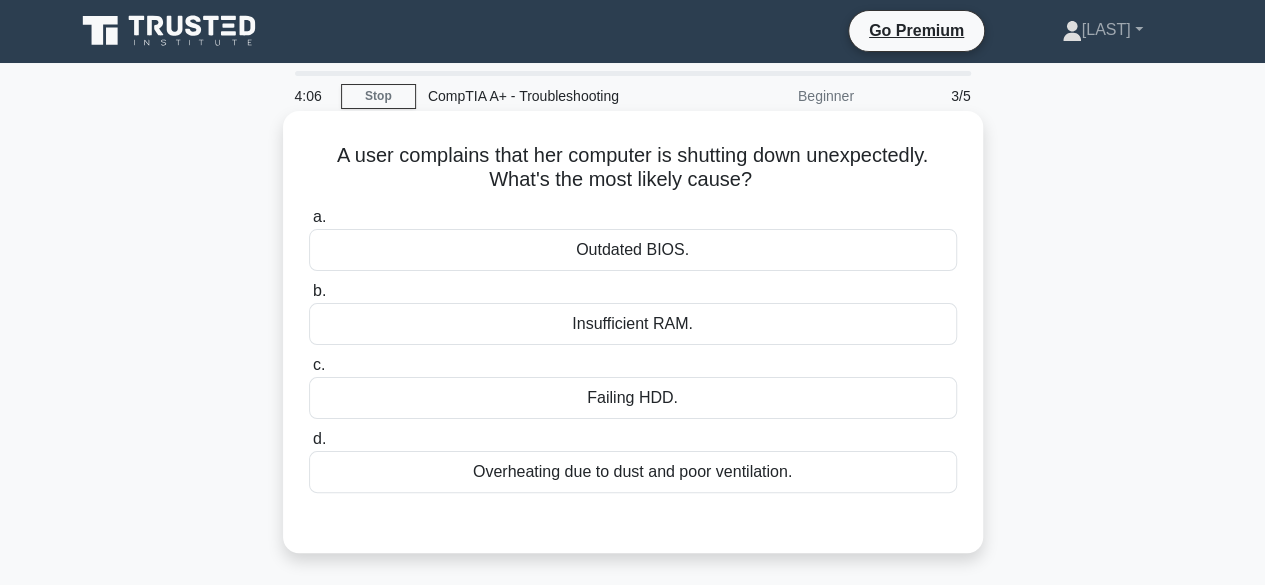 click on "Outdated BIOS." at bounding box center (633, 250) 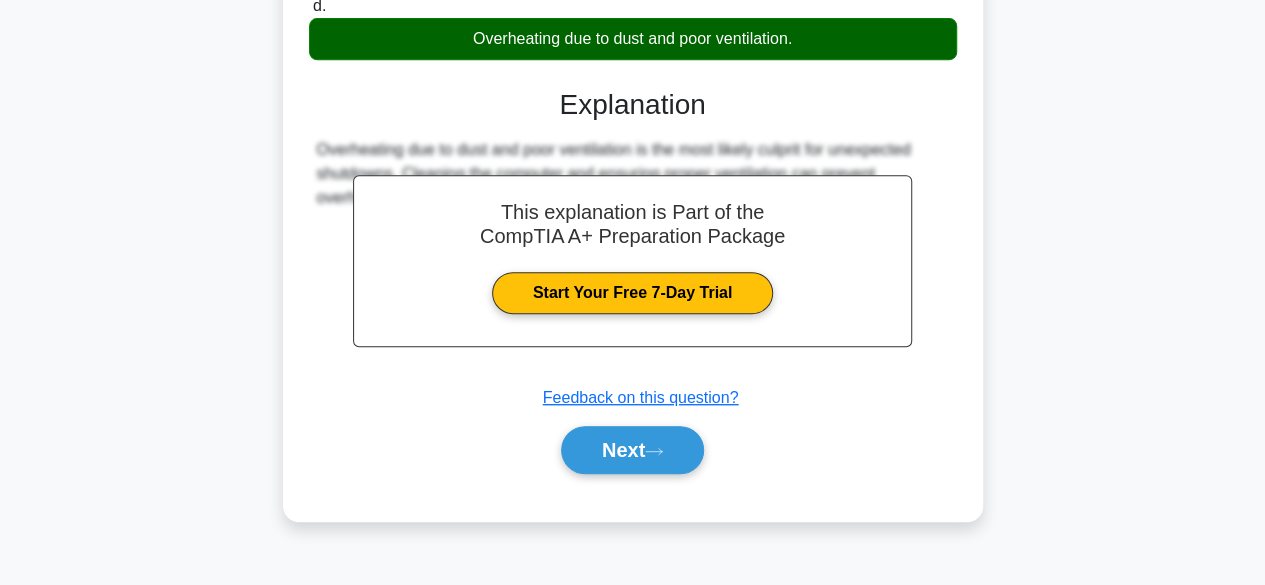 scroll, scrollTop: 437, scrollLeft: 0, axis: vertical 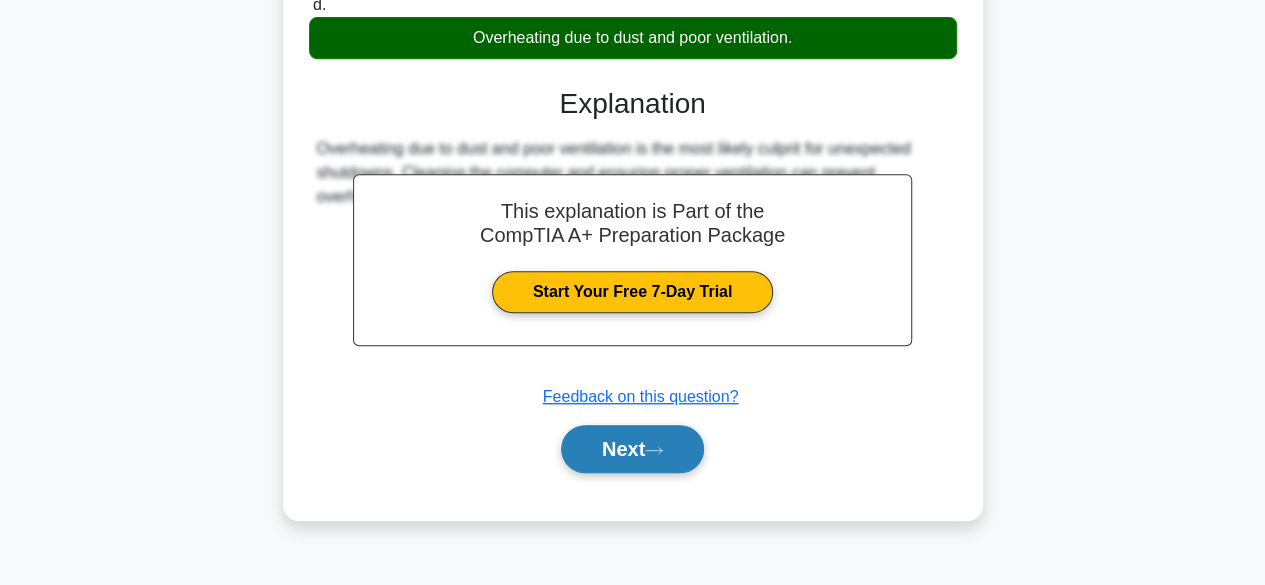 click on "Next" at bounding box center (632, 449) 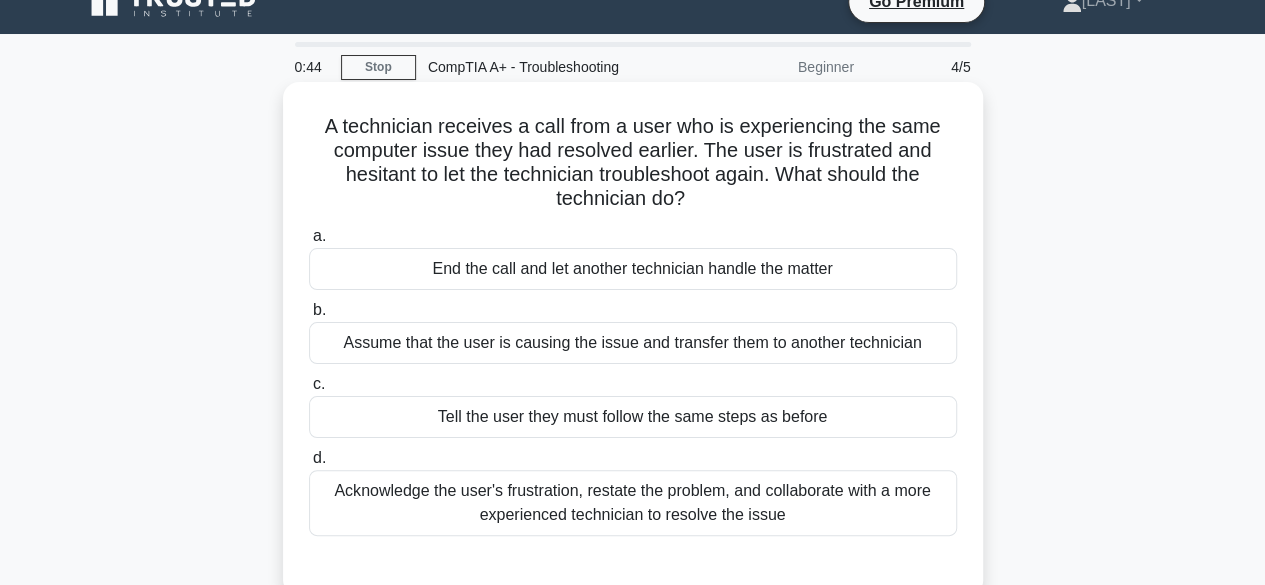 scroll, scrollTop: 31, scrollLeft: 0, axis: vertical 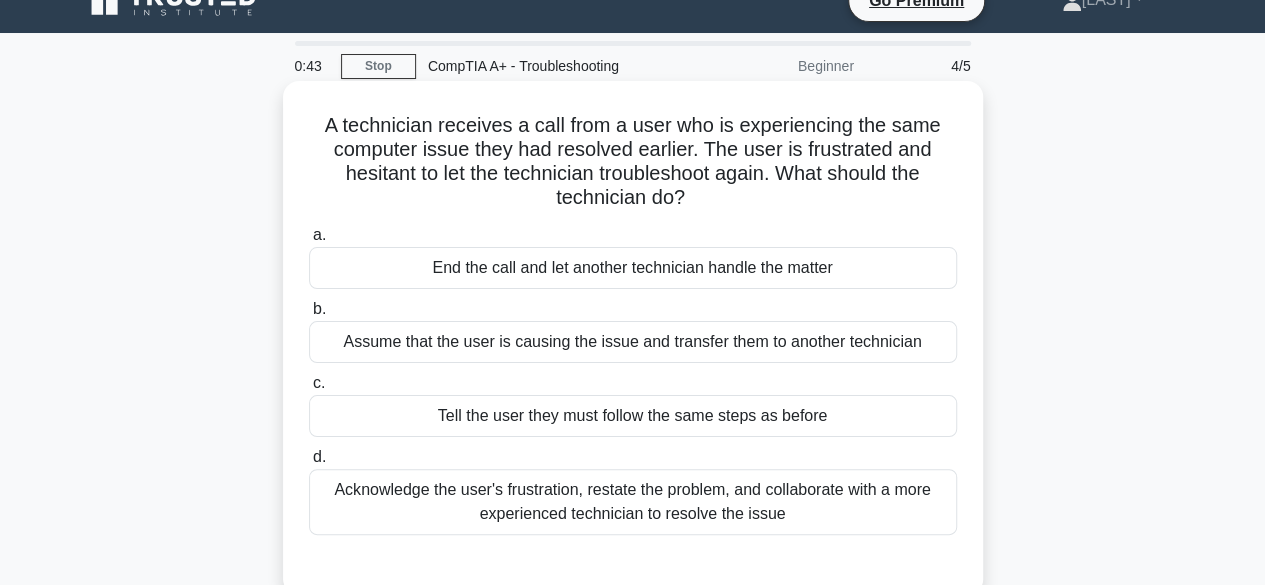 click on "End the call and let another technician handle the matter" at bounding box center [633, 268] 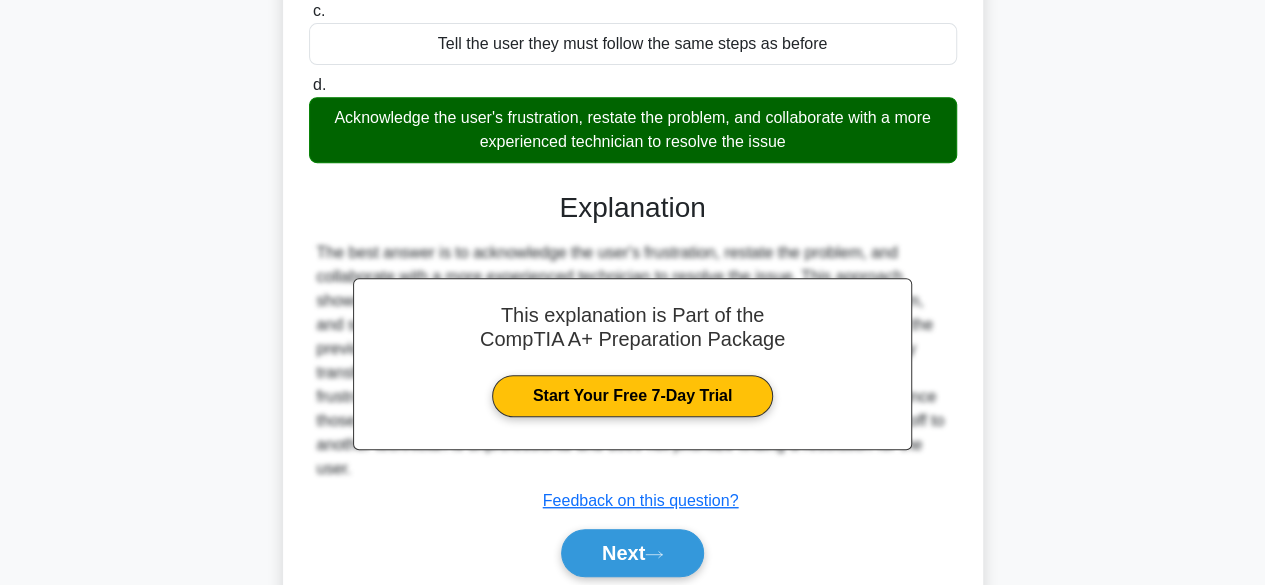 scroll, scrollTop: 407, scrollLeft: 0, axis: vertical 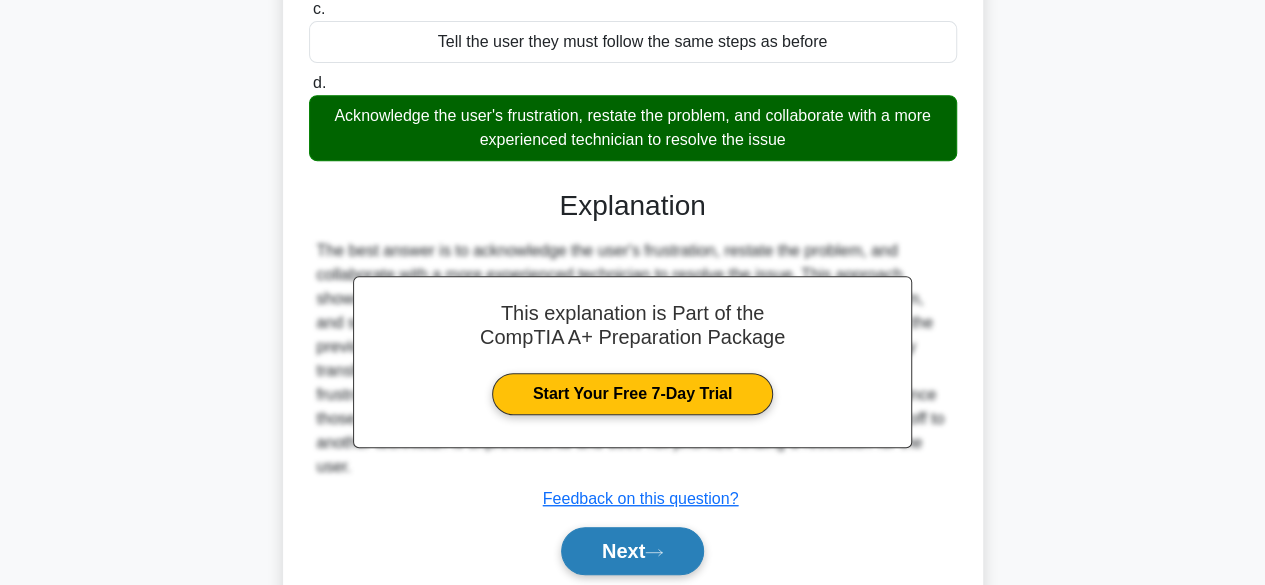 click on "Next" at bounding box center (632, 551) 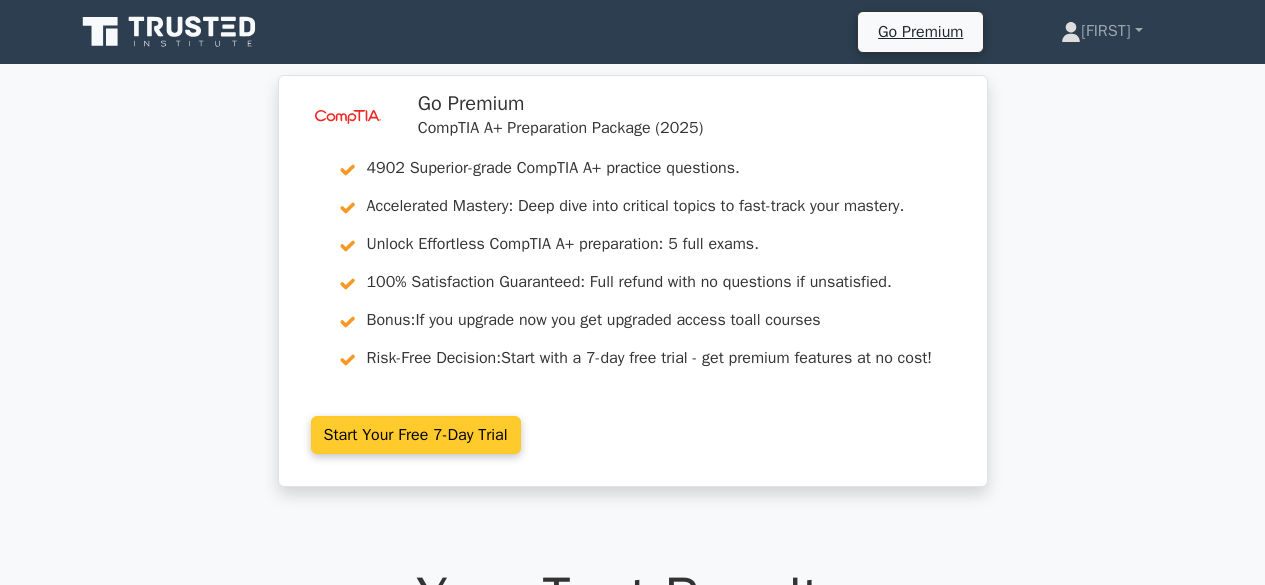 scroll, scrollTop: 0, scrollLeft: 0, axis: both 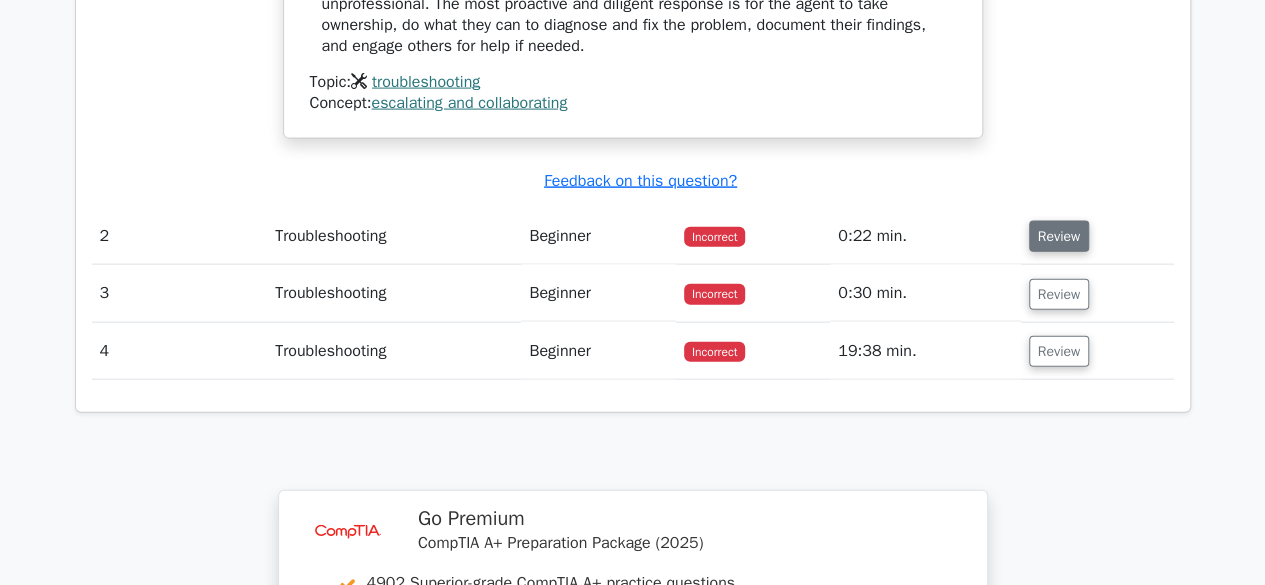click on "Review" at bounding box center [1059, 236] 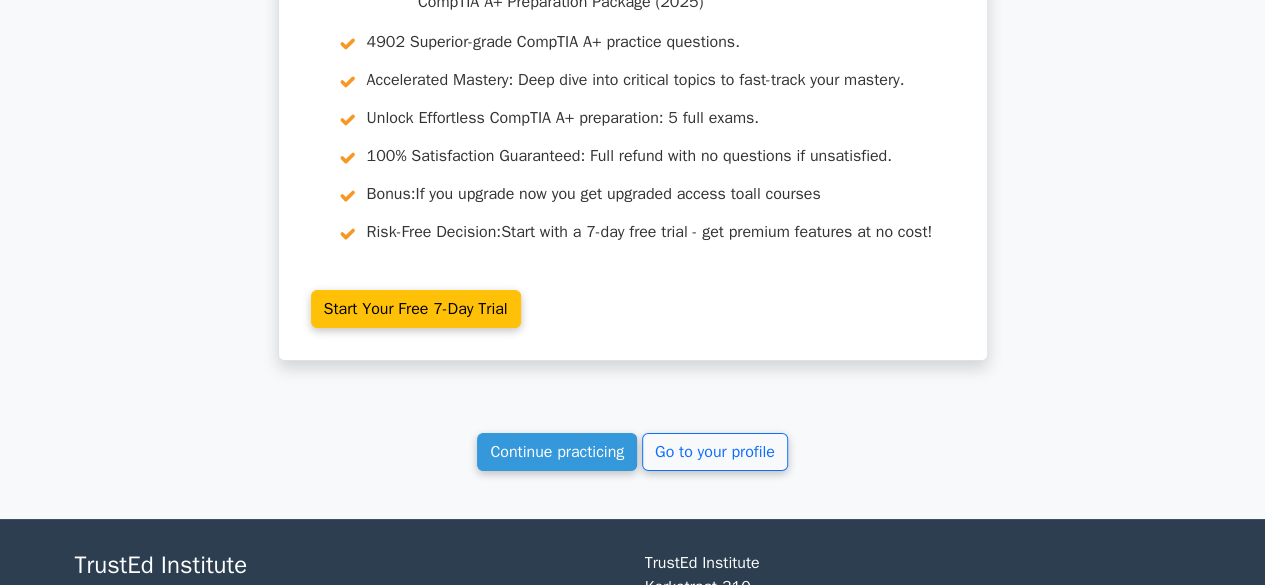 scroll, scrollTop: 3648, scrollLeft: 0, axis: vertical 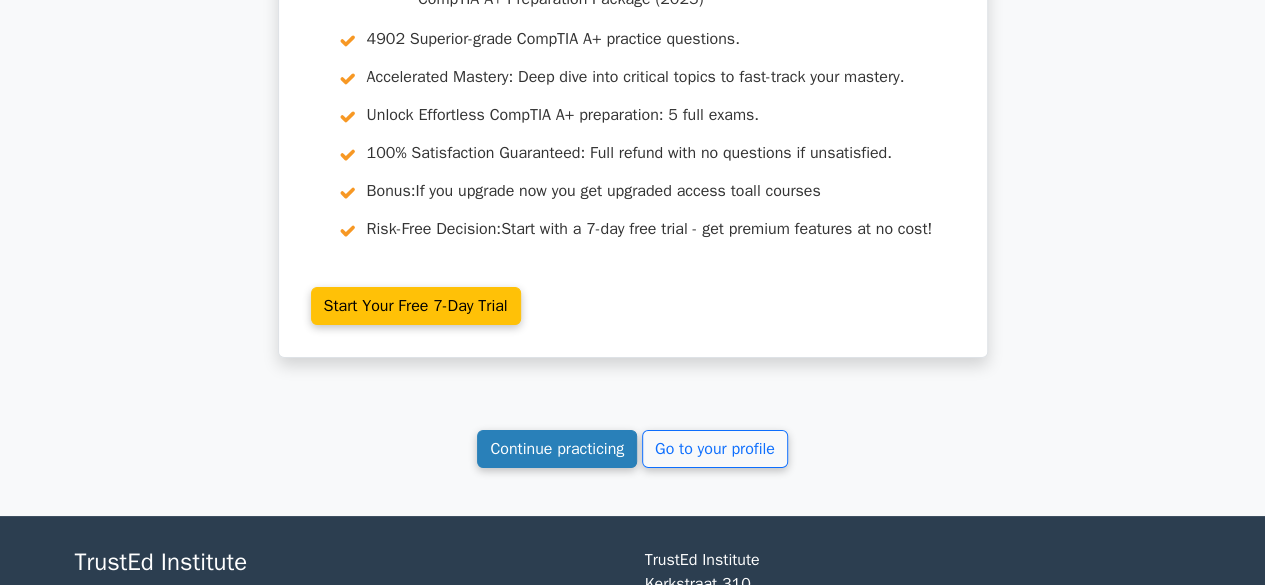 click on "Continue practicing" at bounding box center [557, 449] 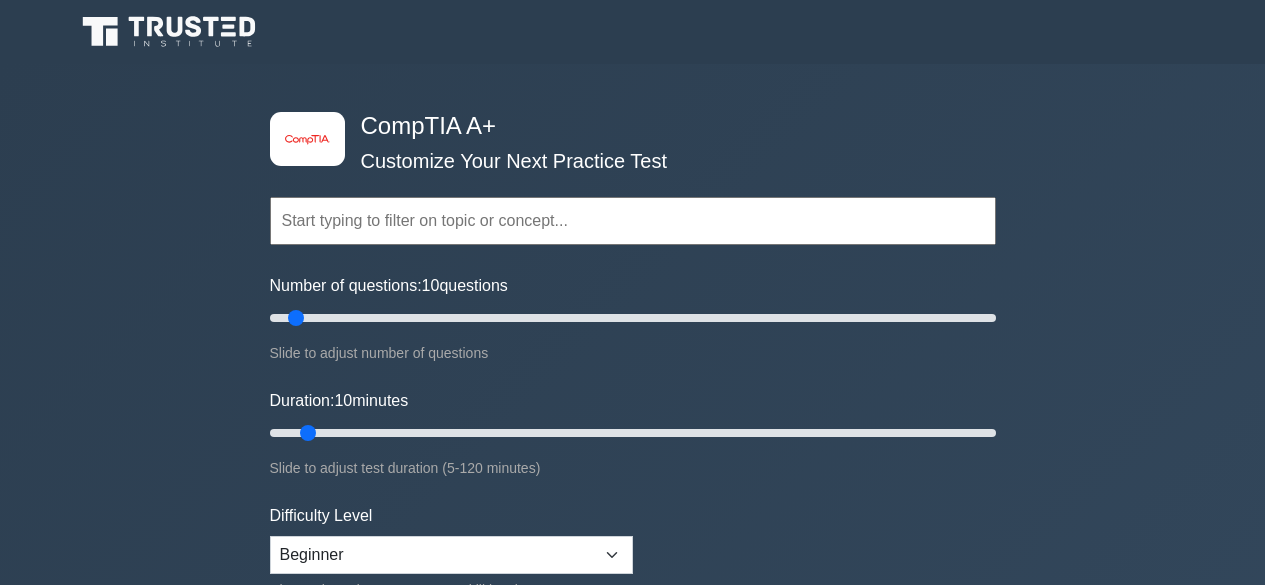 scroll, scrollTop: 0, scrollLeft: 0, axis: both 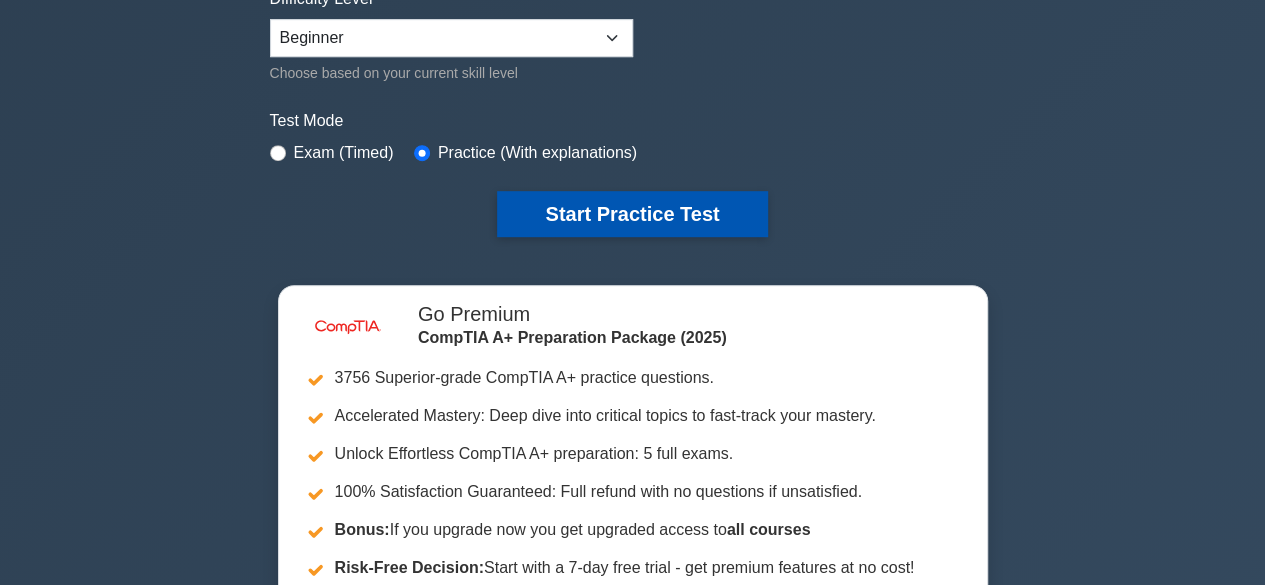 click on "Start Practice Test" at bounding box center (632, 214) 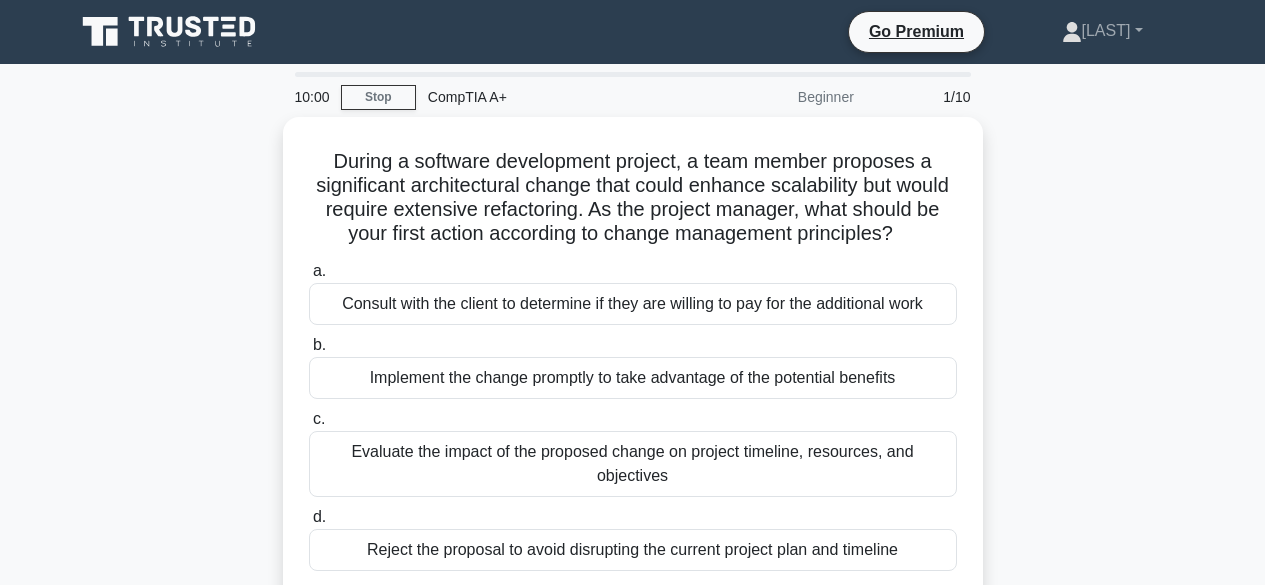 scroll, scrollTop: 0, scrollLeft: 0, axis: both 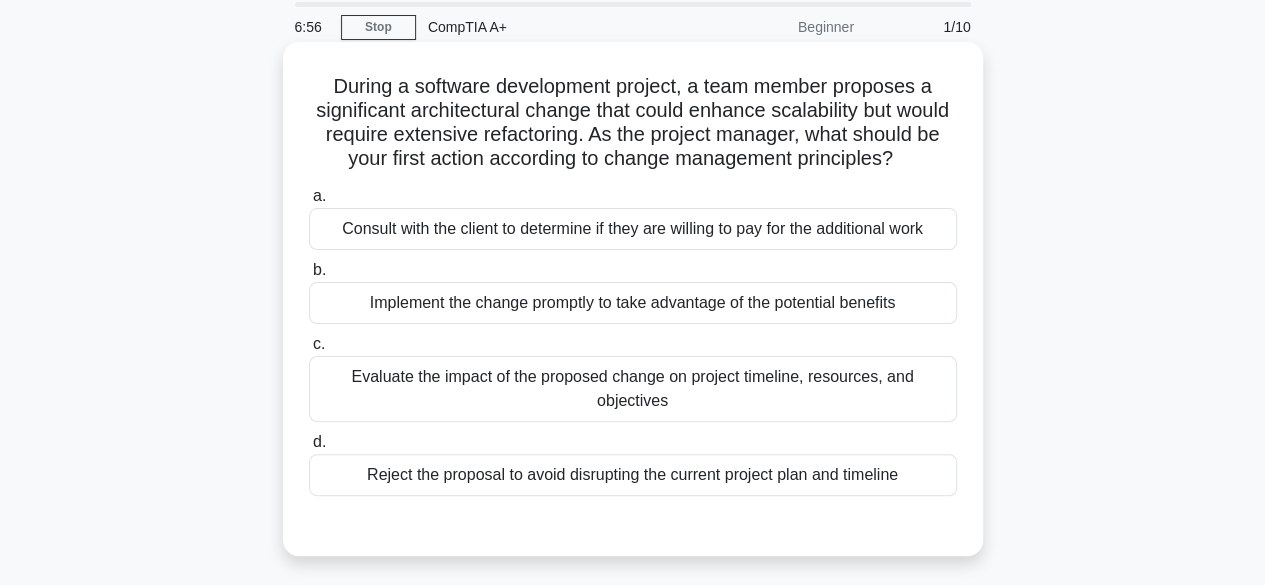 click on "Implement the change promptly to take advantage of the potential benefits" at bounding box center (633, 303) 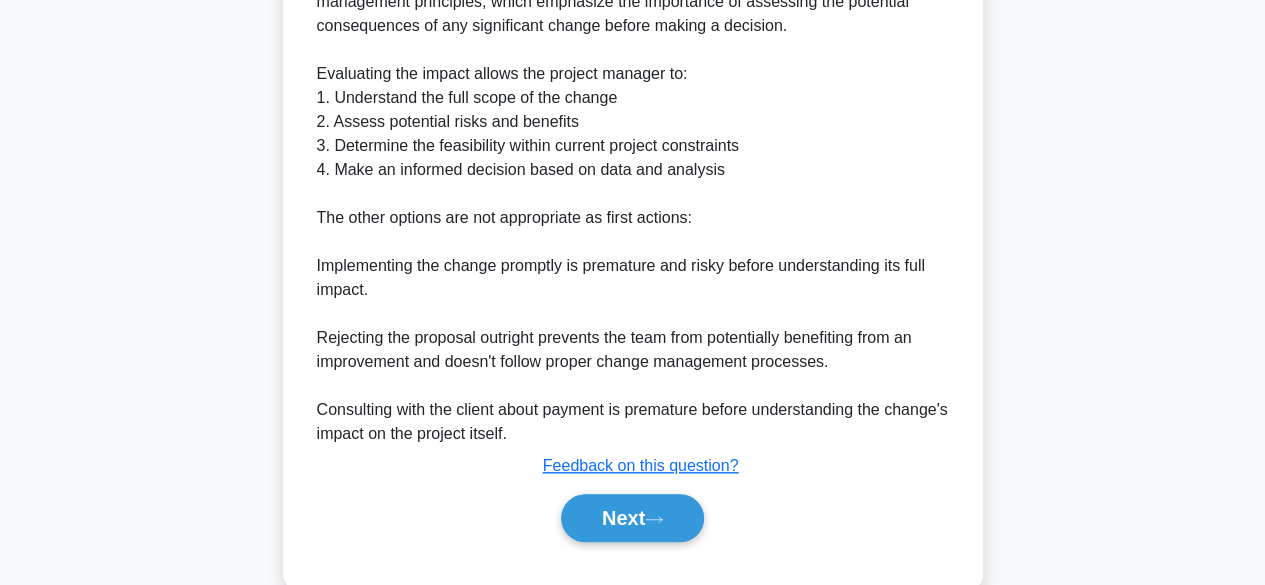 scroll, scrollTop: 706, scrollLeft: 0, axis: vertical 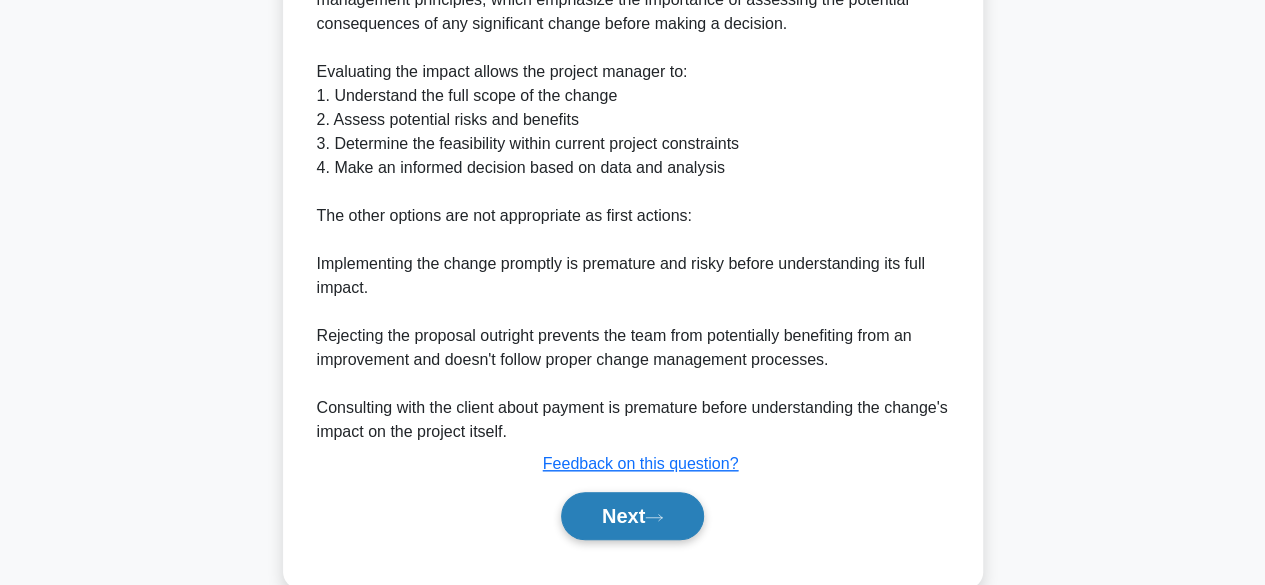 click on "Next" at bounding box center [632, 516] 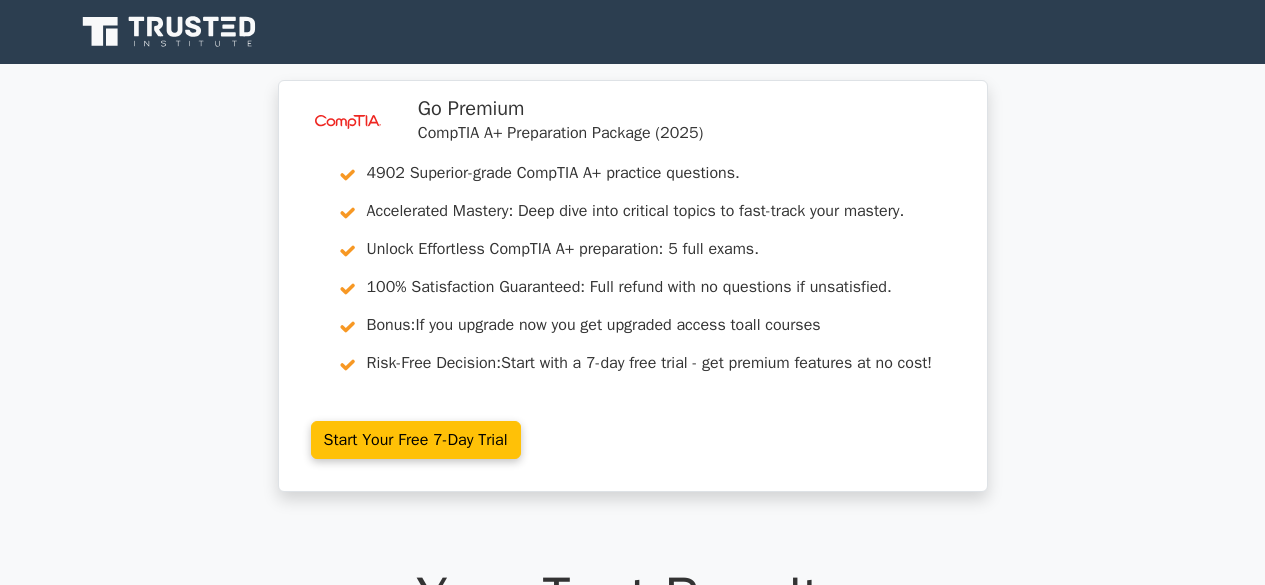 scroll, scrollTop: 0, scrollLeft: 0, axis: both 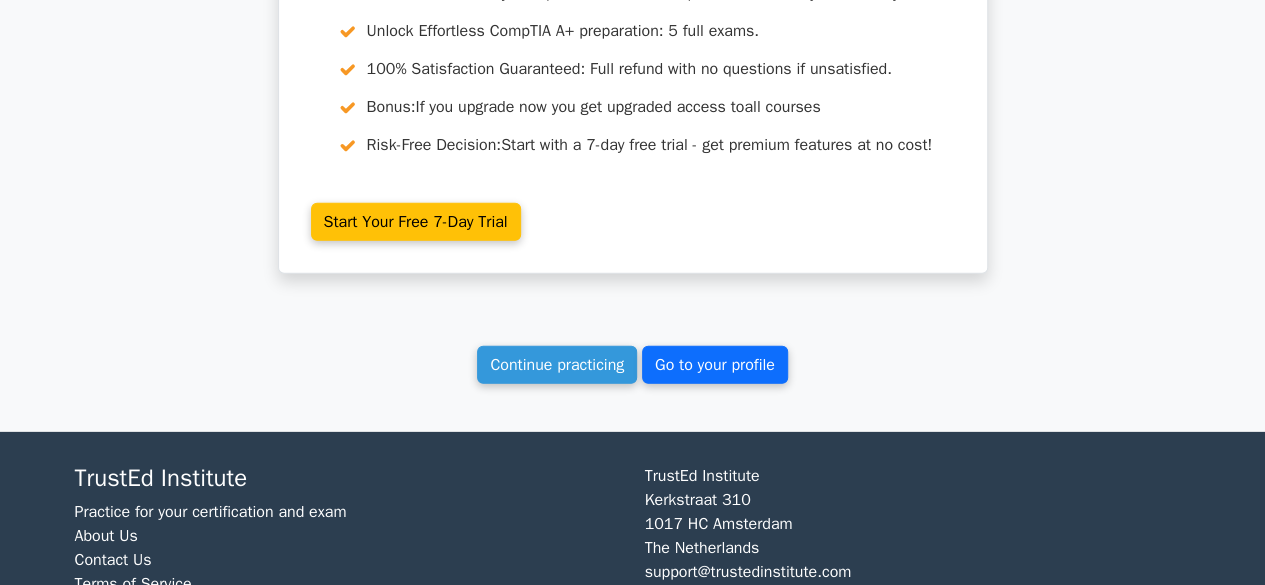 click on "Go to your profile" at bounding box center [715, 365] 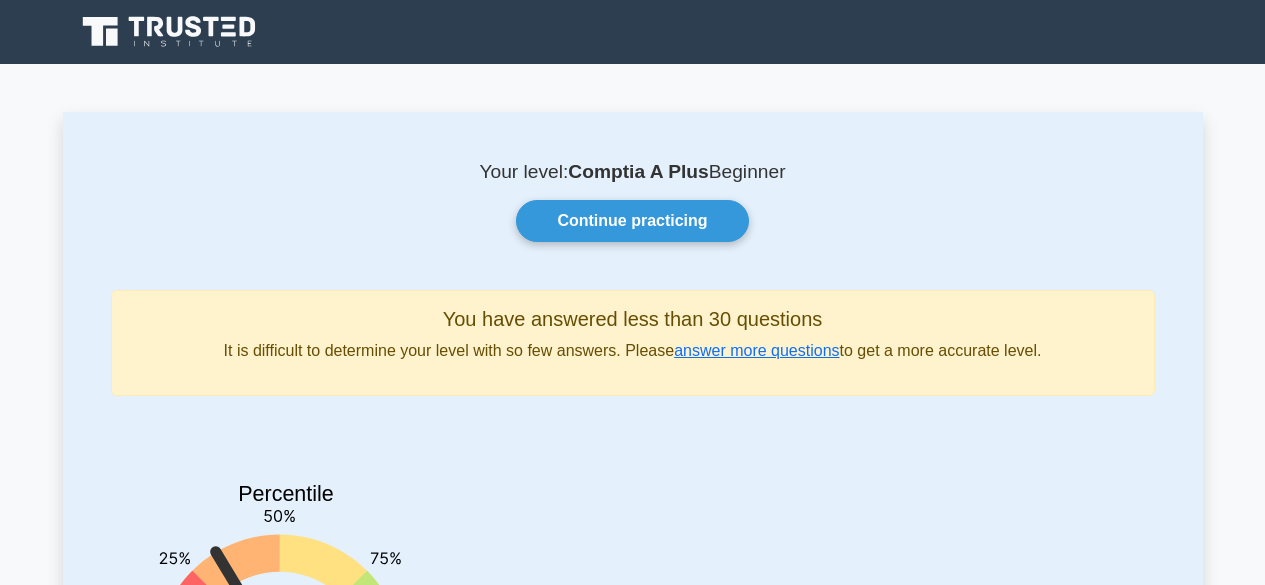 scroll, scrollTop: 0, scrollLeft: 0, axis: both 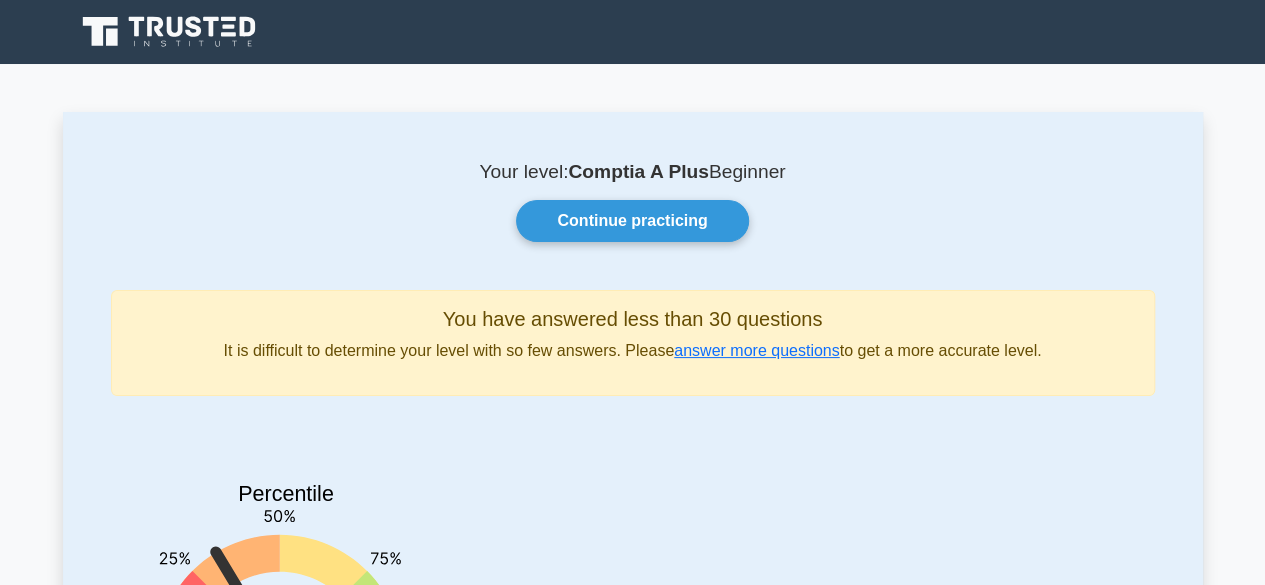 click on "You have answered less than 30 questions
It is difficult to determine your level with so few answers. Please  answer more questions  to get a more accurate level.
Percentile
You are better than 33%
of all  users" at bounding box center (633, 527) 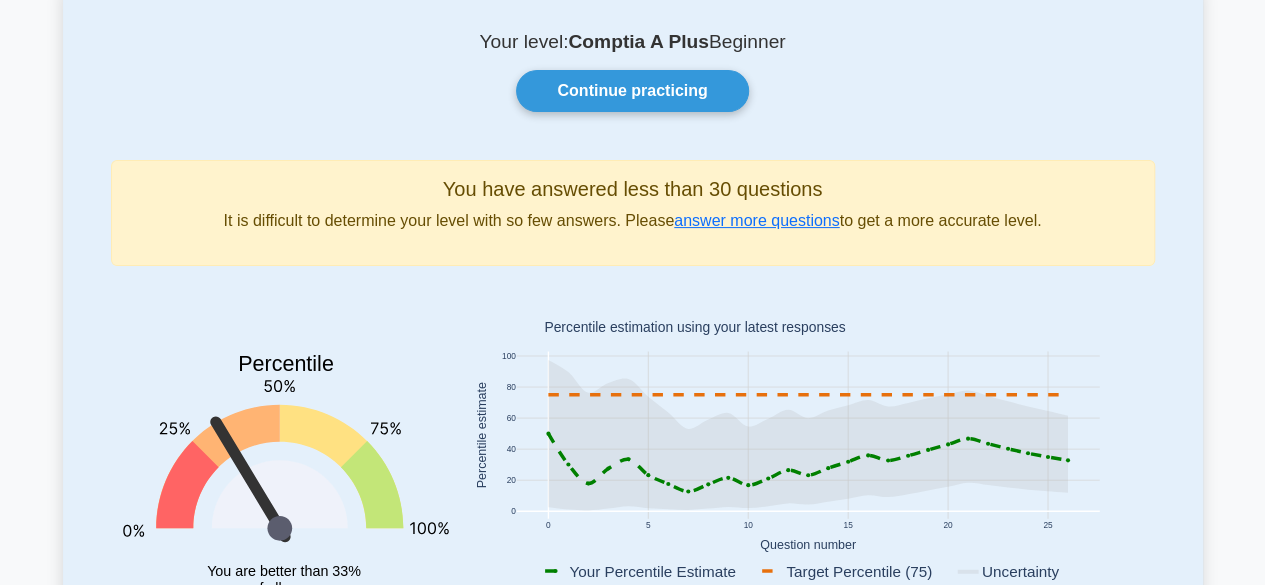 scroll, scrollTop: 0, scrollLeft: 0, axis: both 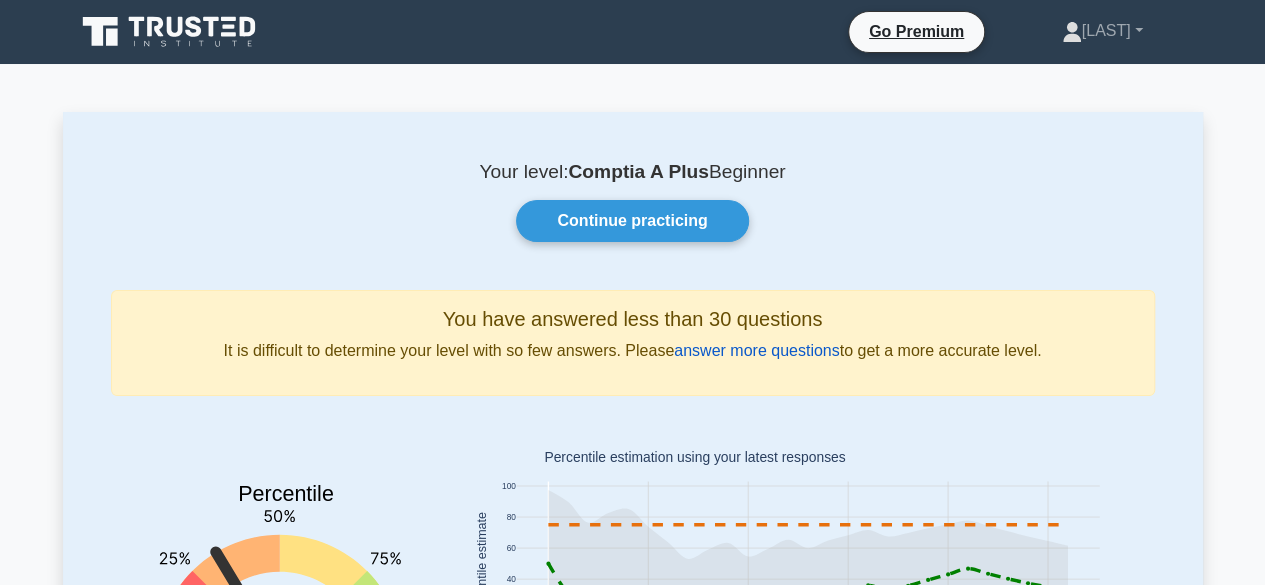 click on "answer more questions" at bounding box center [756, 350] 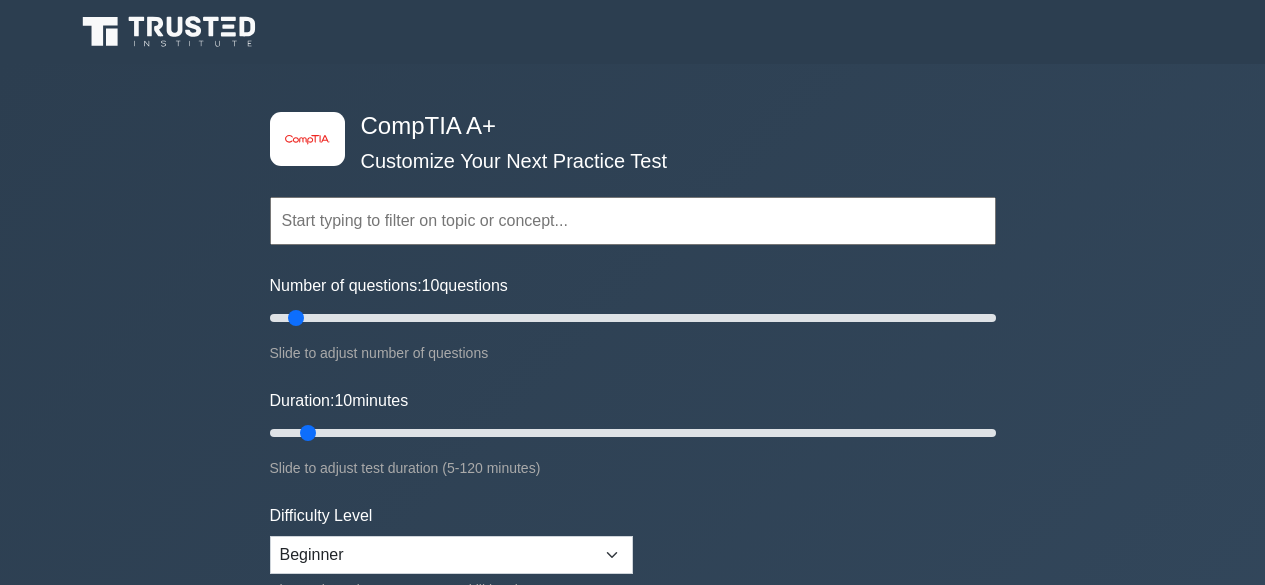 scroll, scrollTop: 0, scrollLeft: 0, axis: both 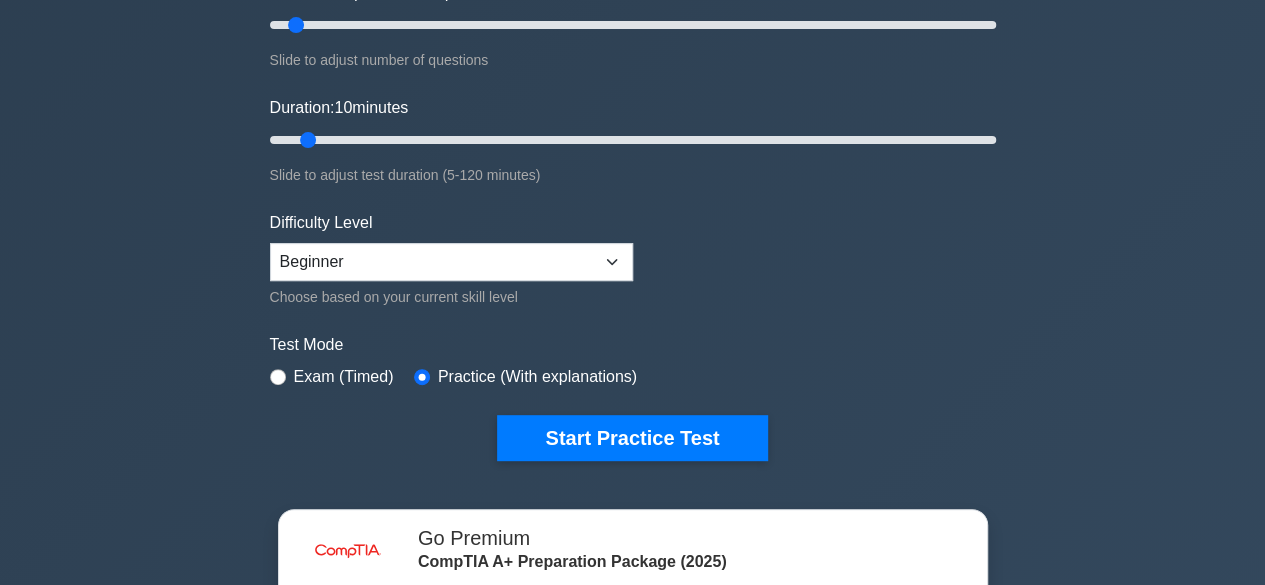 click on "Exam (Timed)" at bounding box center (332, 377) 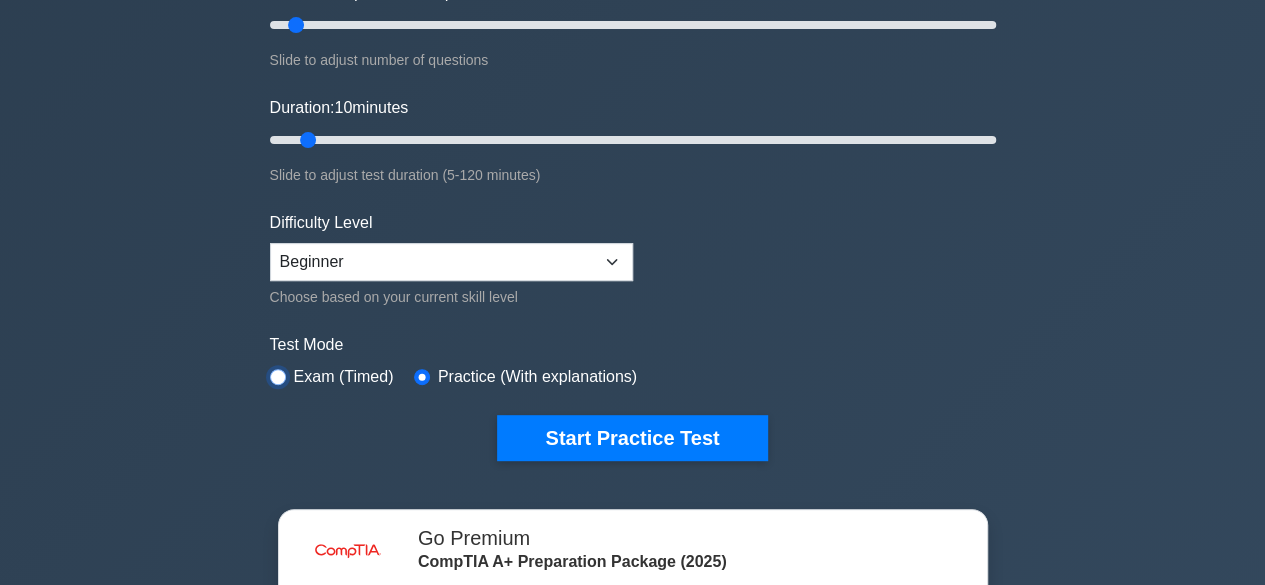 click at bounding box center (278, 377) 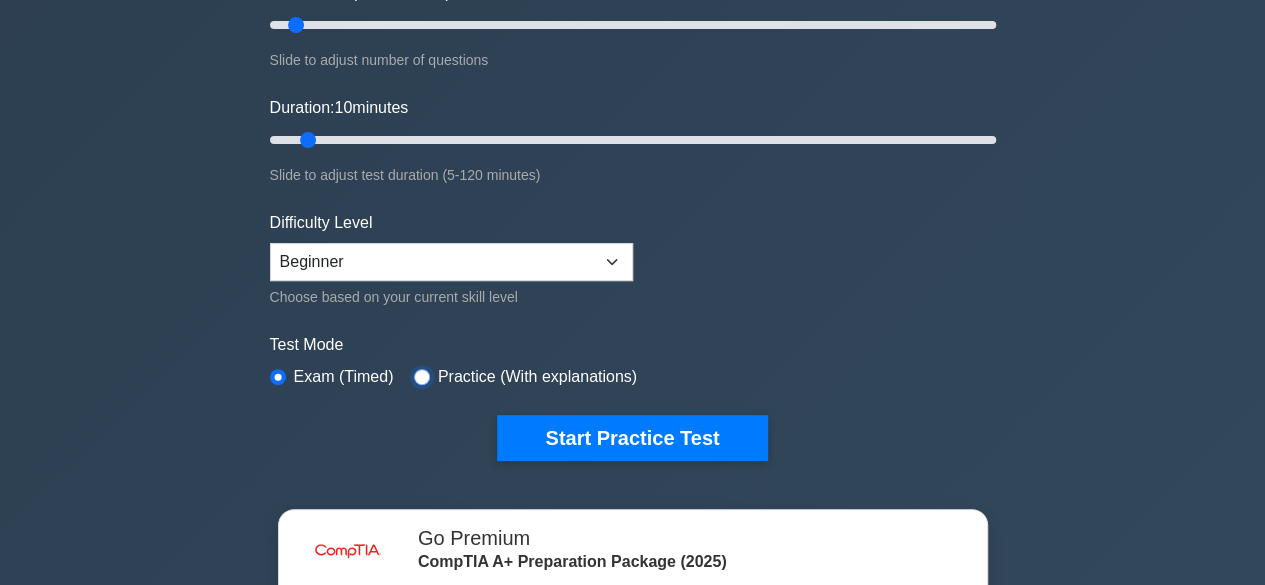click at bounding box center (422, 377) 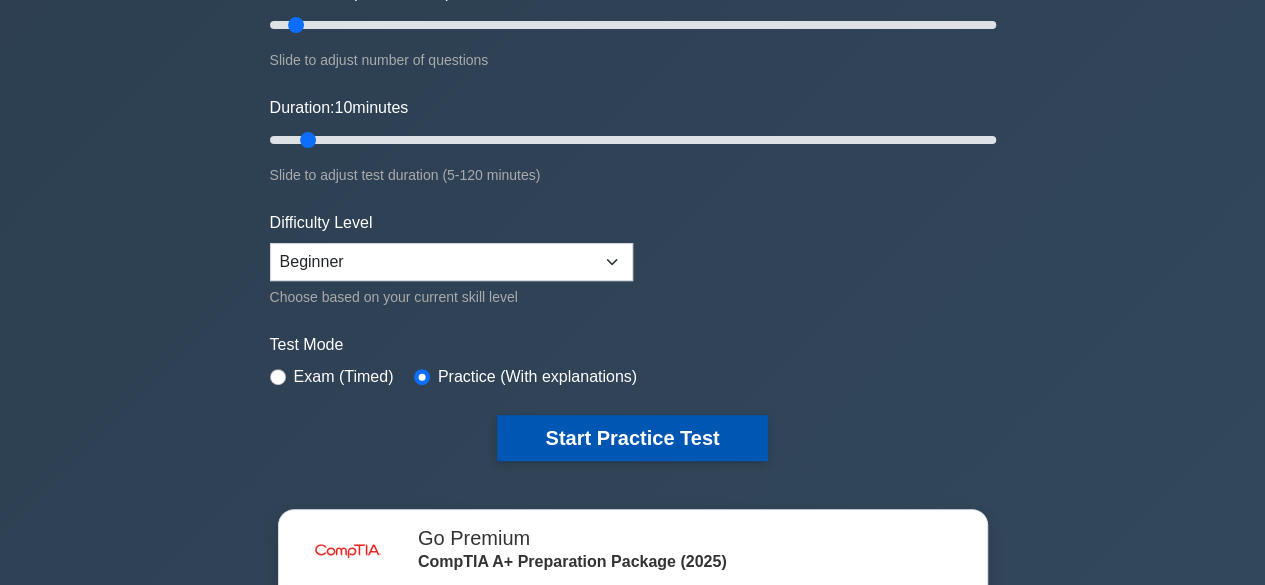 click on "Start Practice Test" at bounding box center [632, 438] 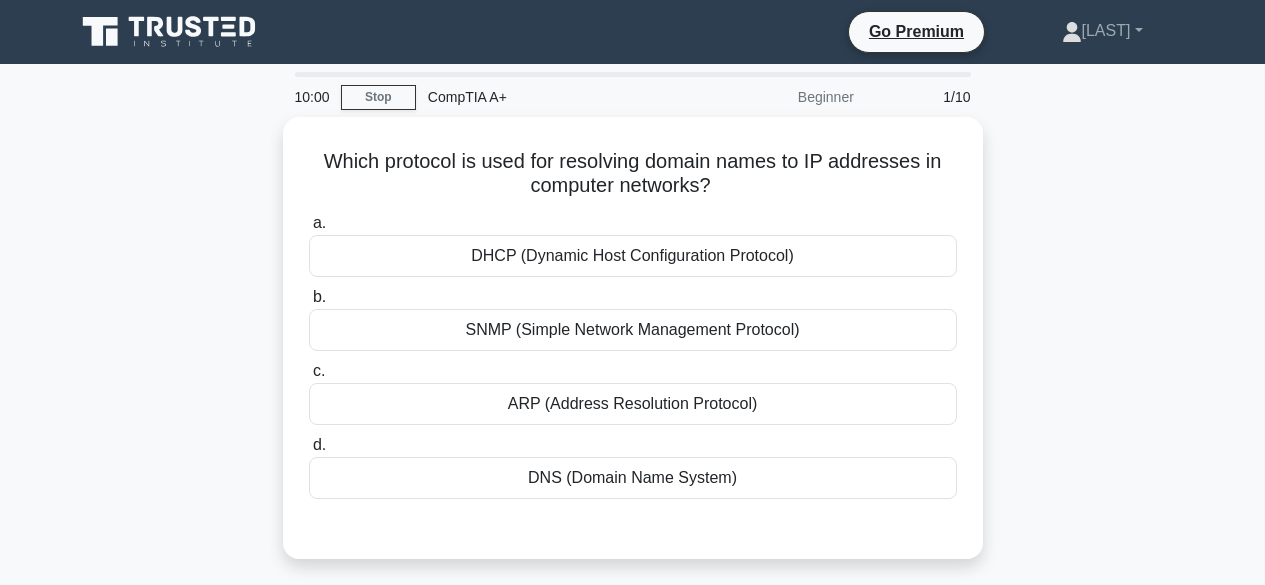 scroll, scrollTop: 0, scrollLeft: 0, axis: both 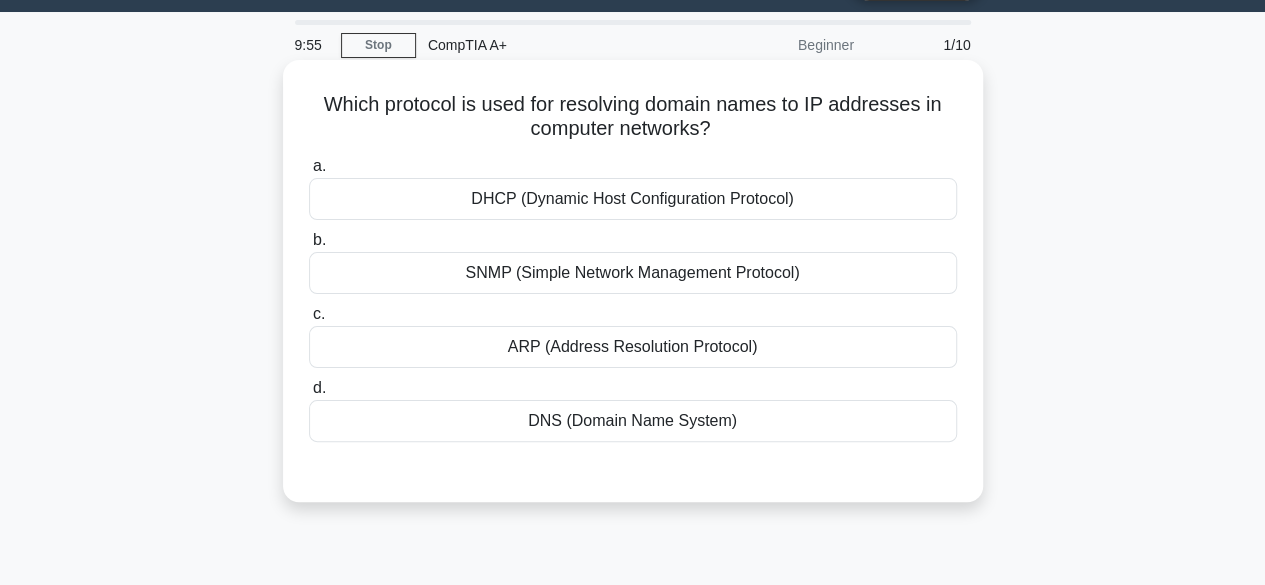click on "DHCP (Dynamic Host Configuration Protocol)" at bounding box center (633, 199) 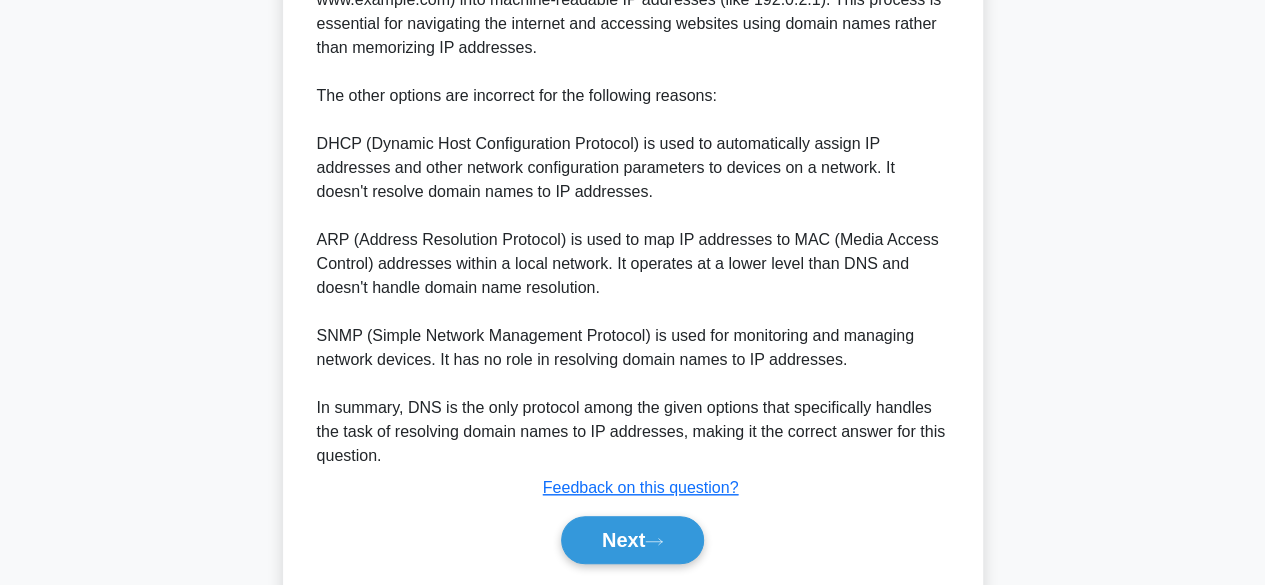 scroll, scrollTop: 744, scrollLeft: 0, axis: vertical 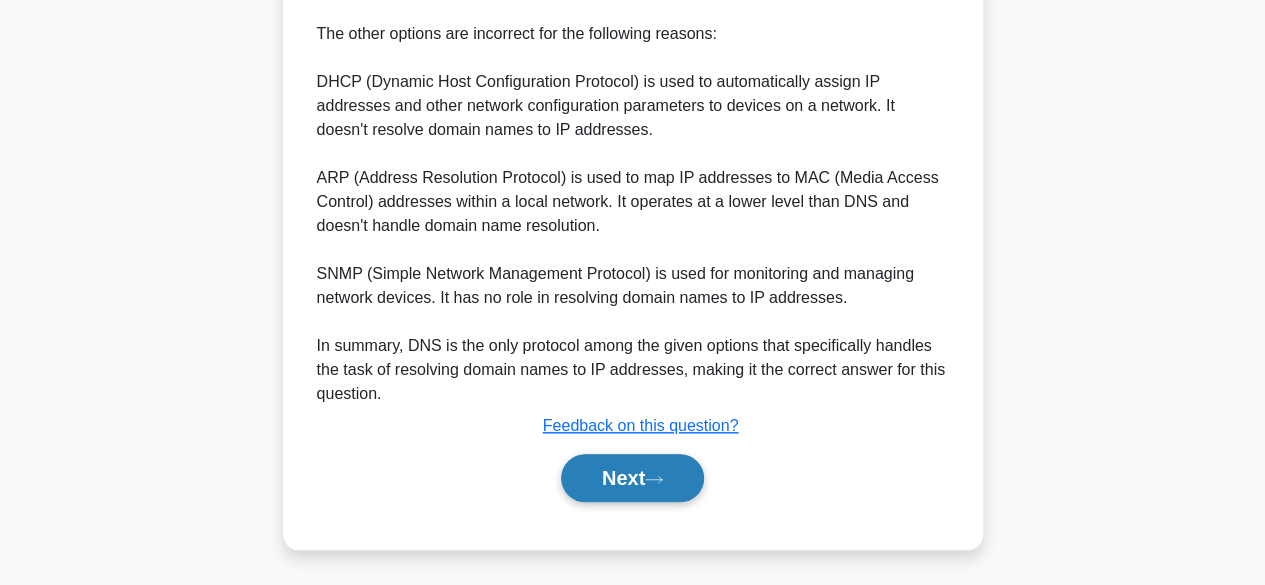click on "Next" at bounding box center [632, 478] 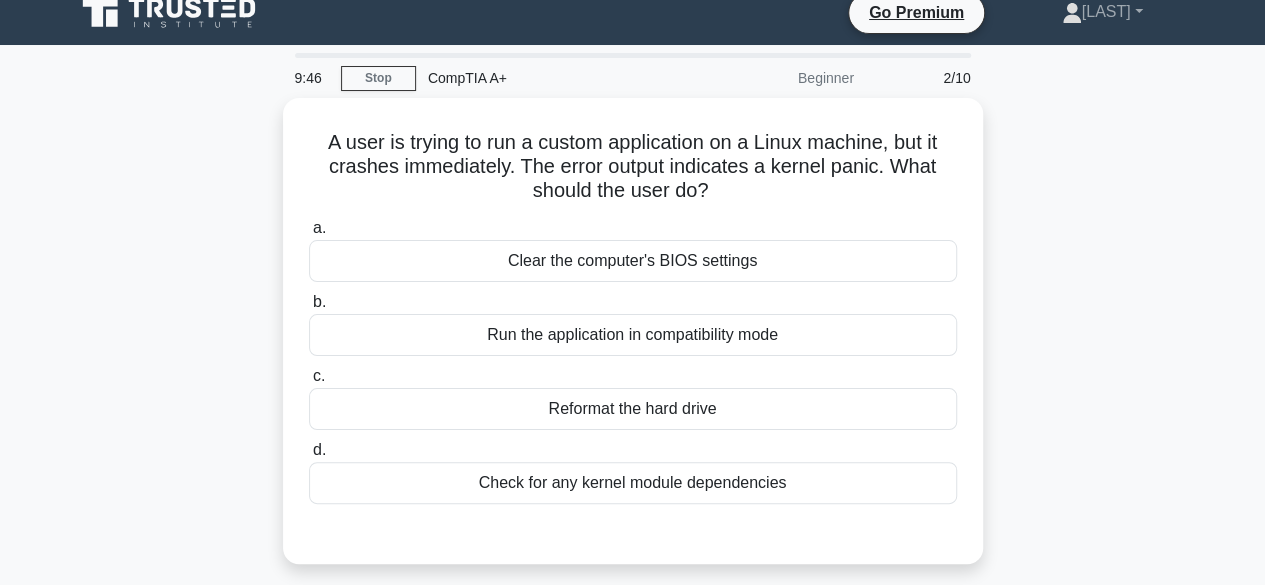 scroll, scrollTop: 18, scrollLeft: 0, axis: vertical 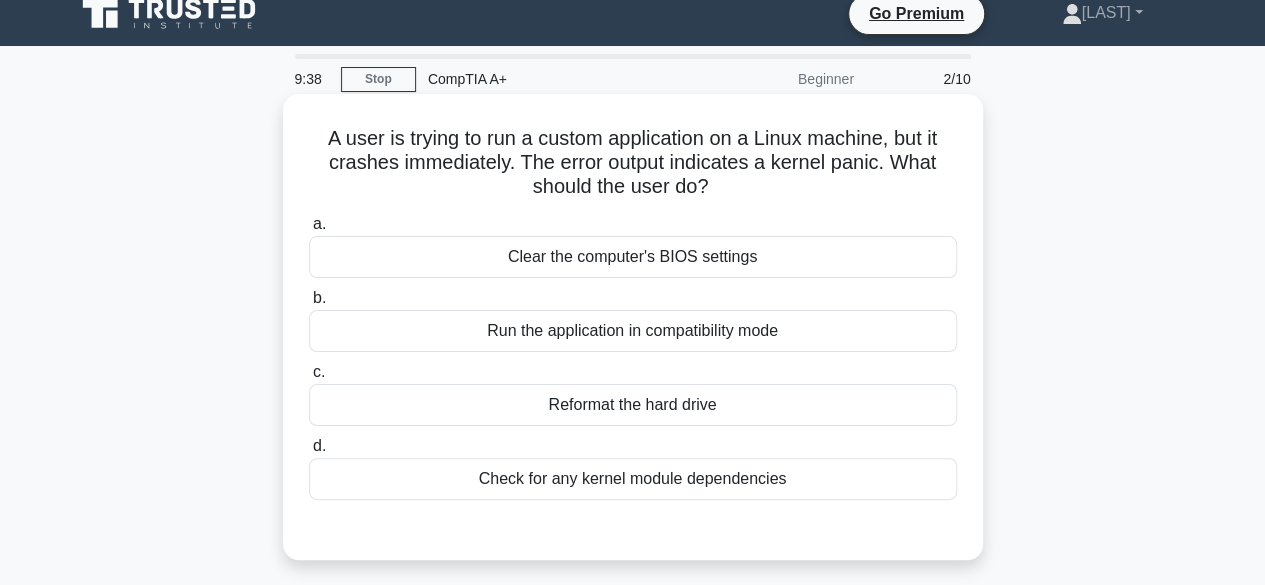 click on "Clear the computer's BIOS settings" at bounding box center (633, 257) 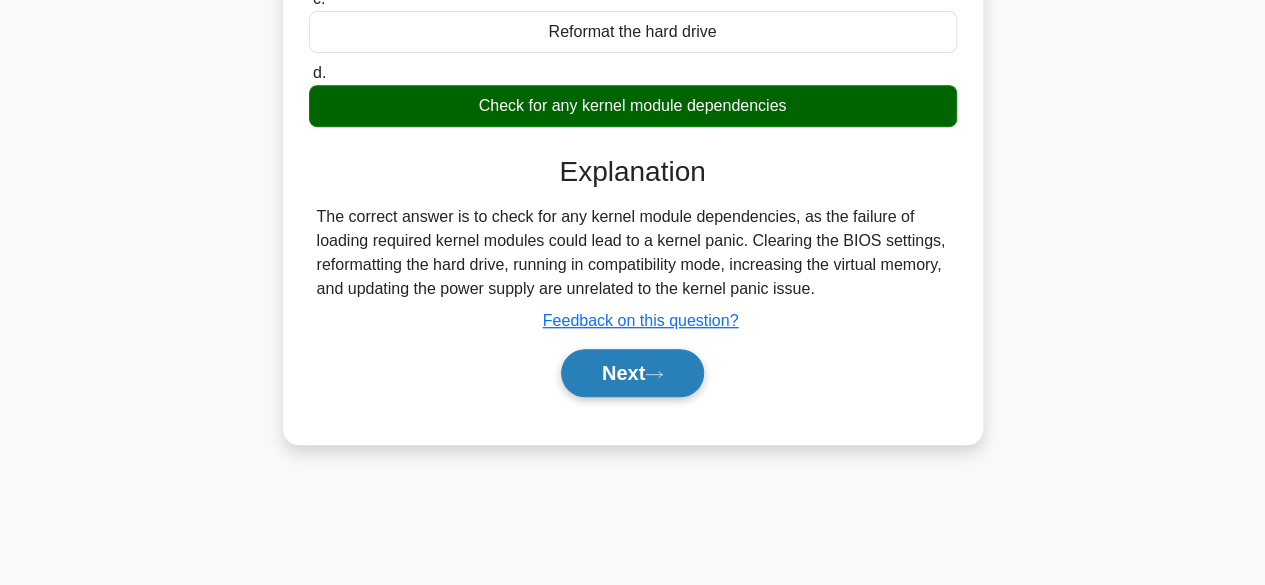 scroll, scrollTop: 394, scrollLeft: 0, axis: vertical 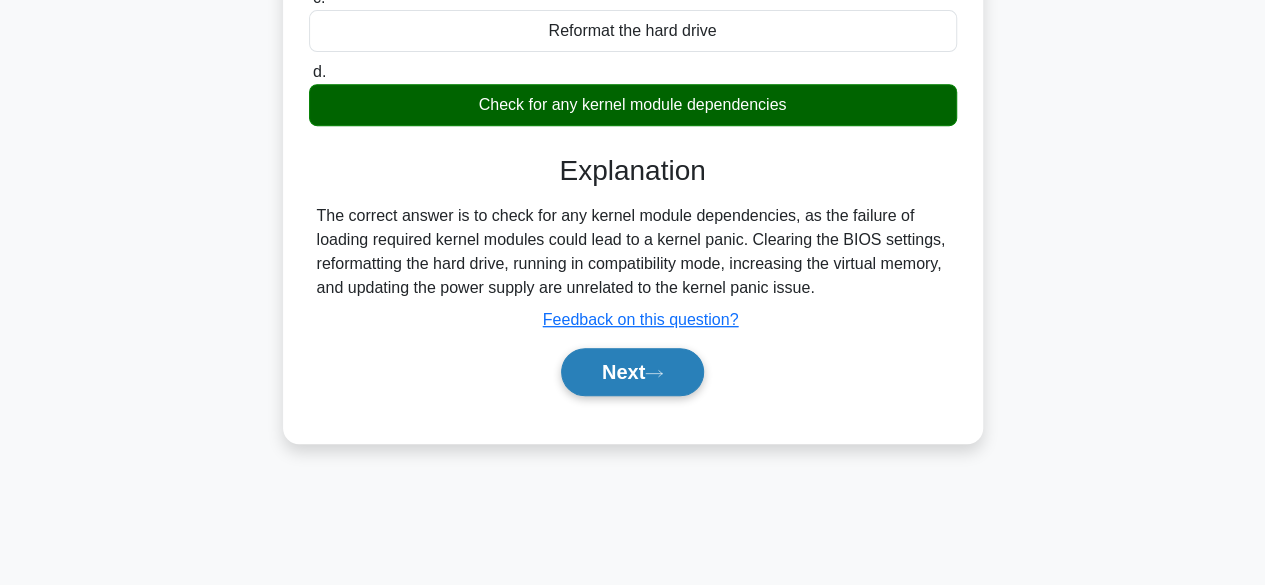 click on "Next" at bounding box center (632, 372) 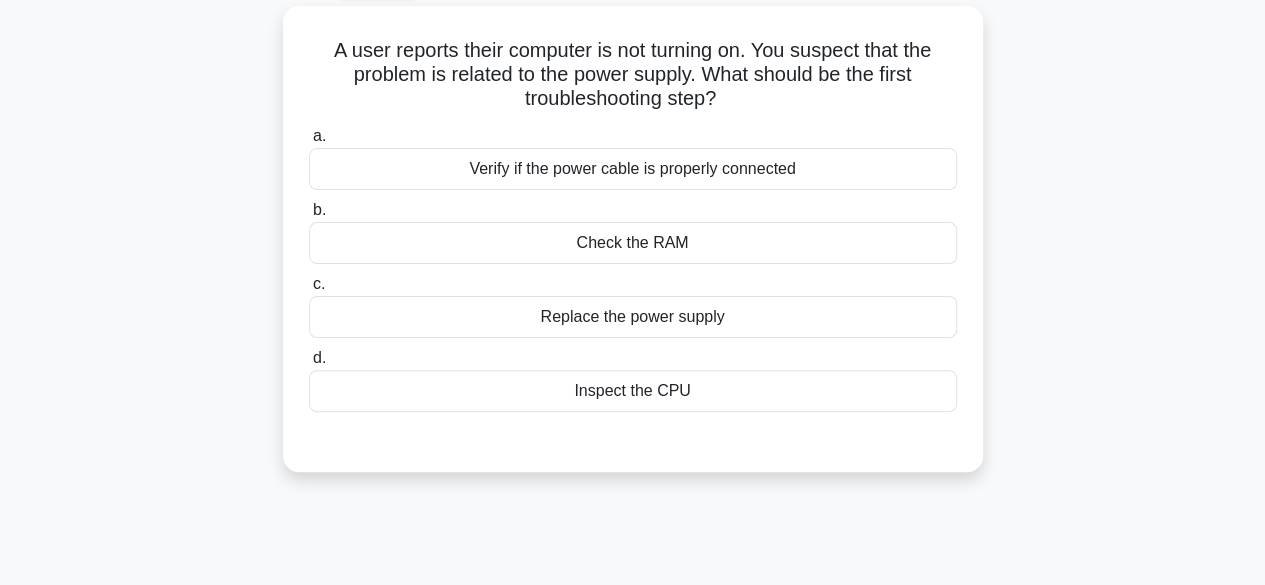 scroll, scrollTop: 115, scrollLeft: 0, axis: vertical 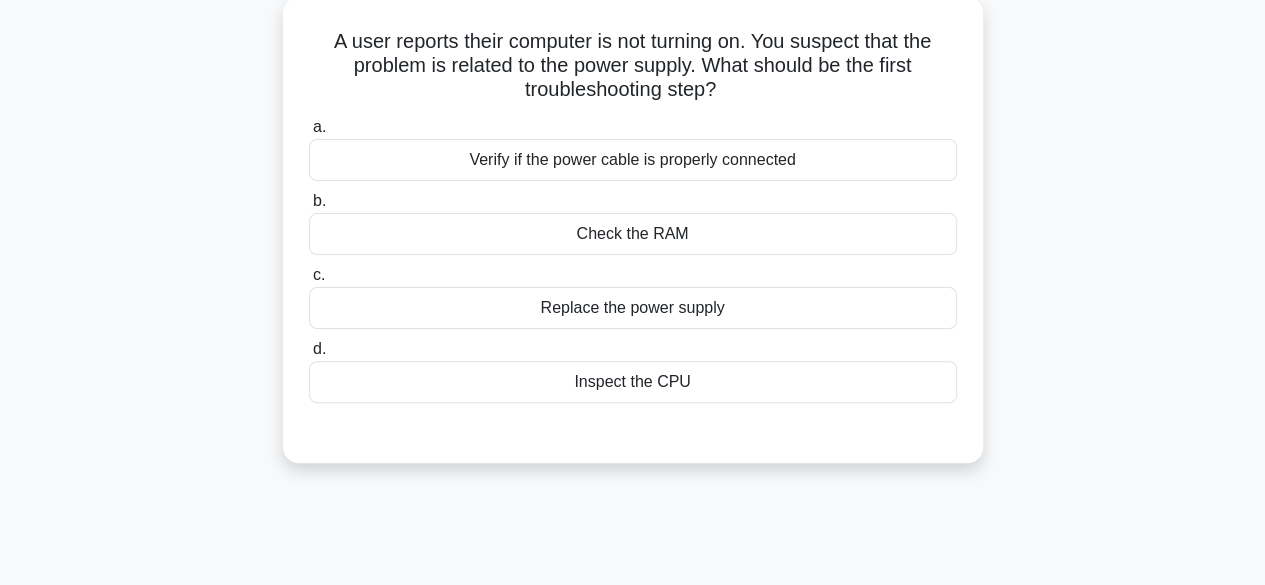 click on "Verify if the power cable is properly connected" at bounding box center [633, 160] 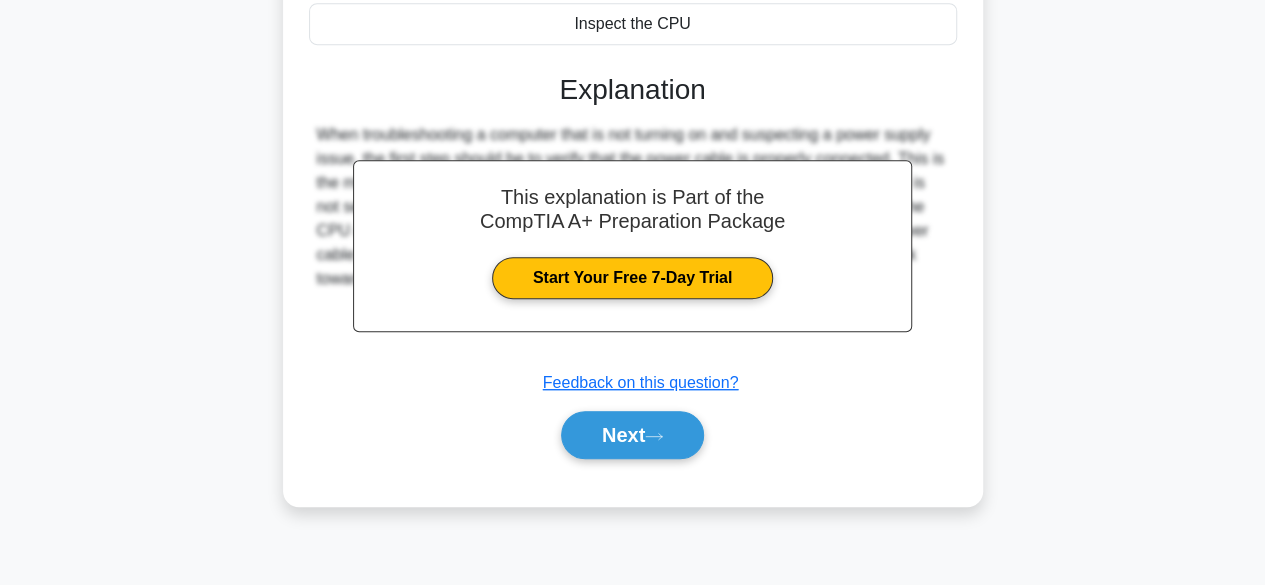 scroll, scrollTop: 474, scrollLeft: 0, axis: vertical 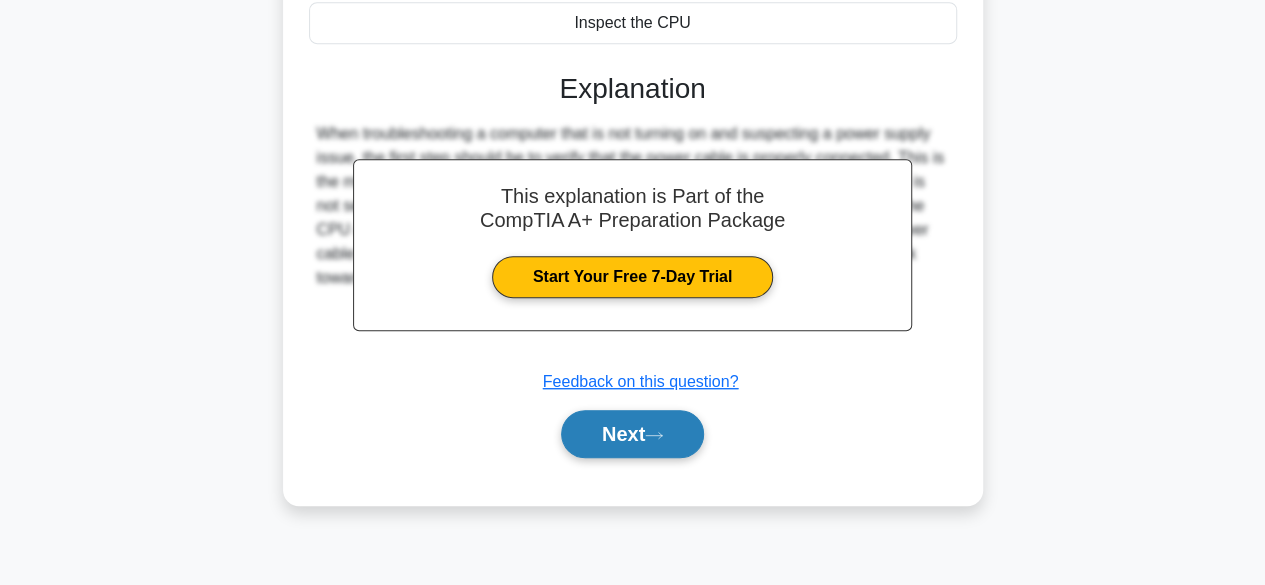 click on "Next" at bounding box center [632, 434] 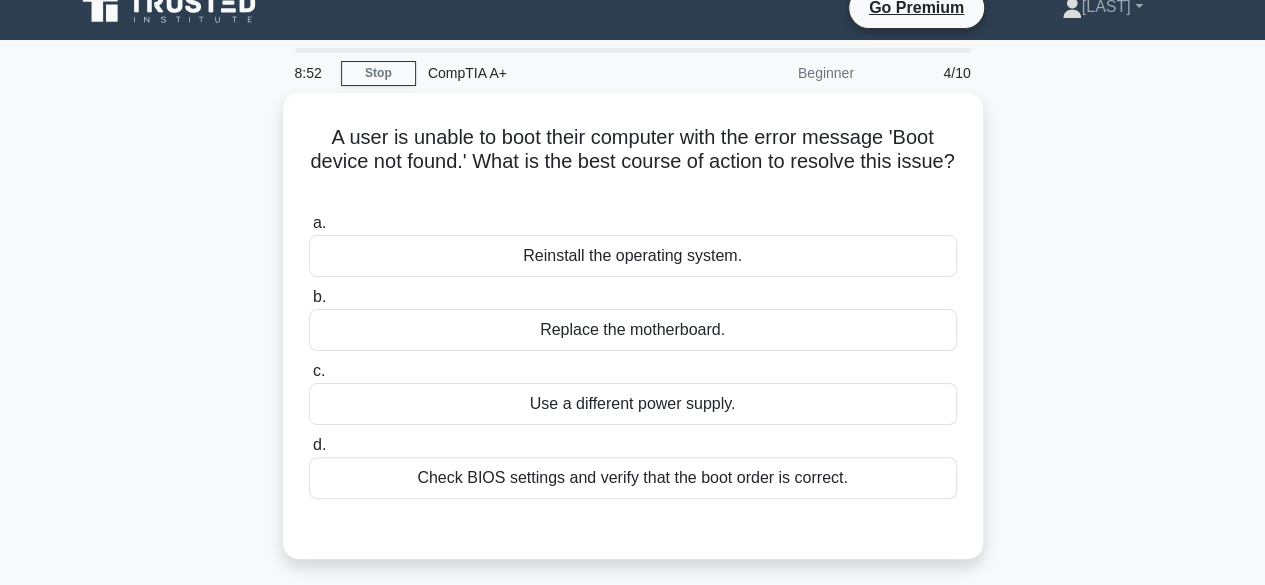 scroll, scrollTop: 28, scrollLeft: 0, axis: vertical 